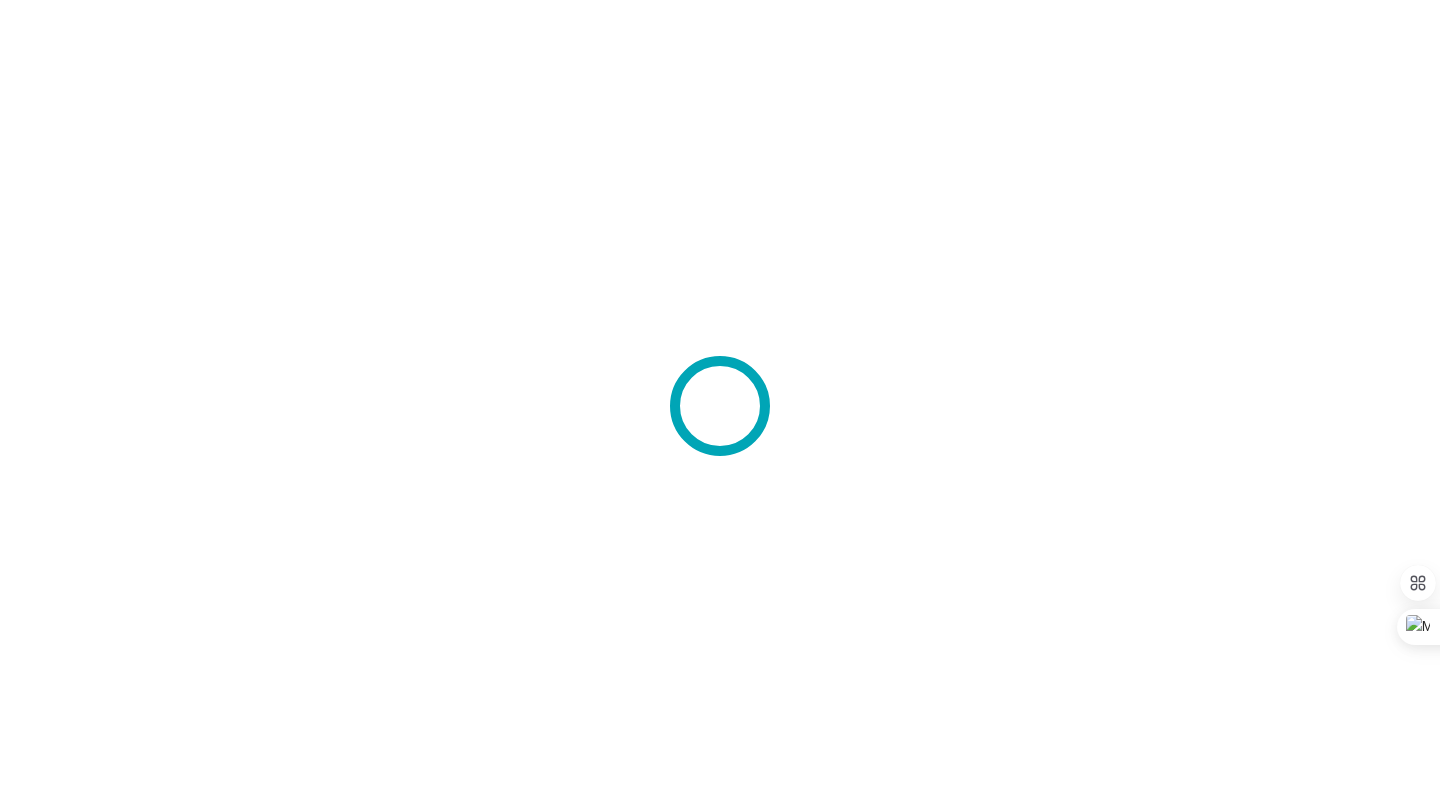scroll, scrollTop: 0, scrollLeft: 0, axis: both 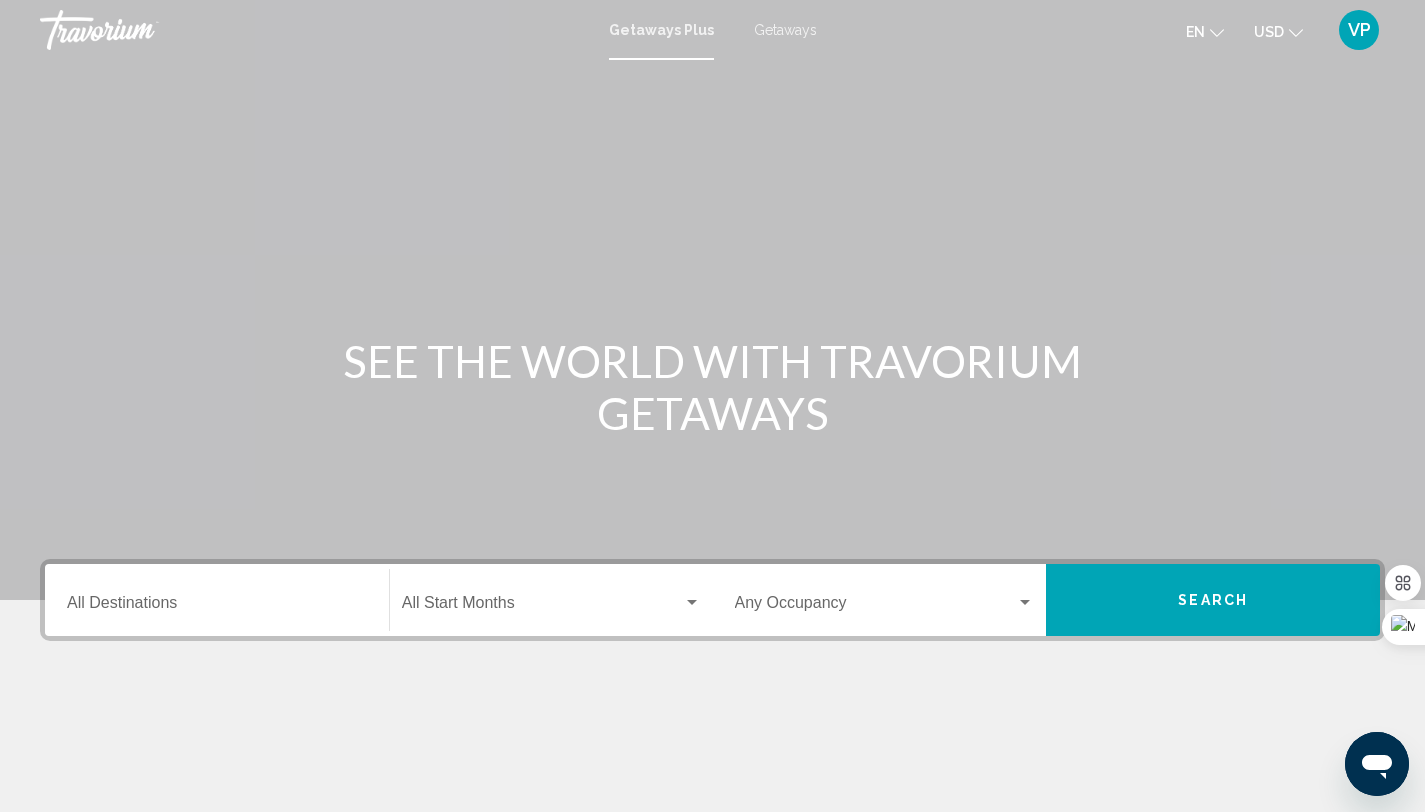 click on "Getaways" at bounding box center [785, 30] 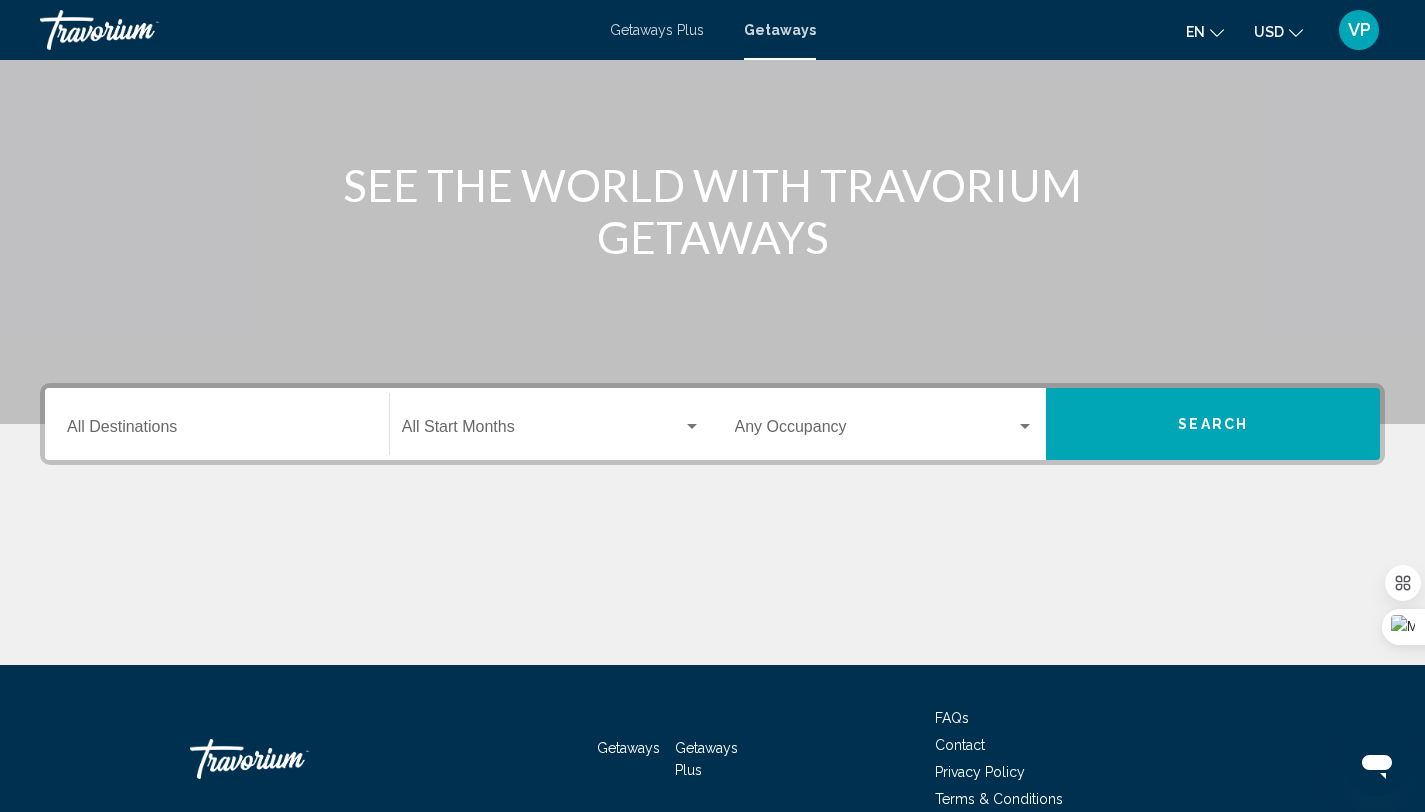 scroll, scrollTop: 177, scrollLeft: 0, axis: vertical 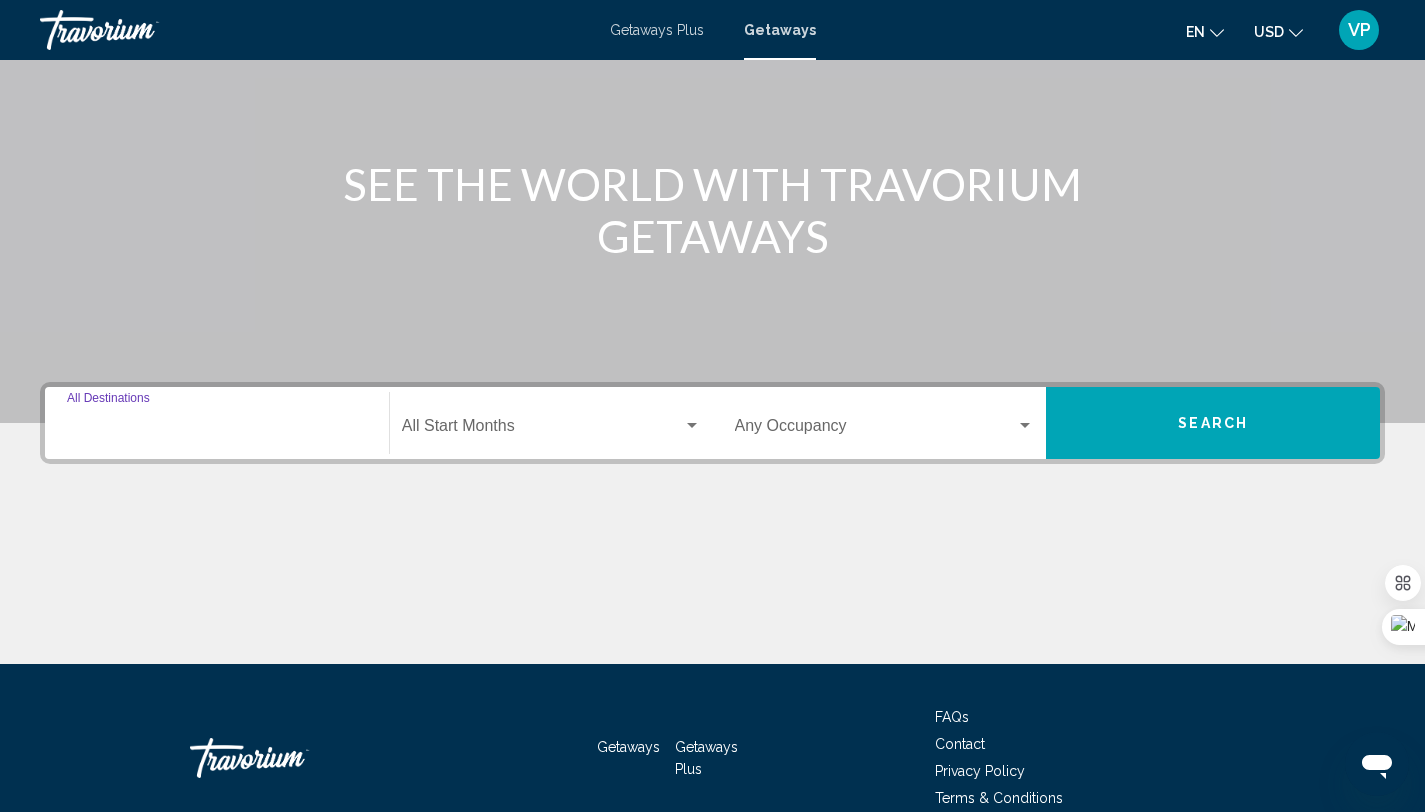click on "Destination All Destinations" at bounding box center [217, 430] 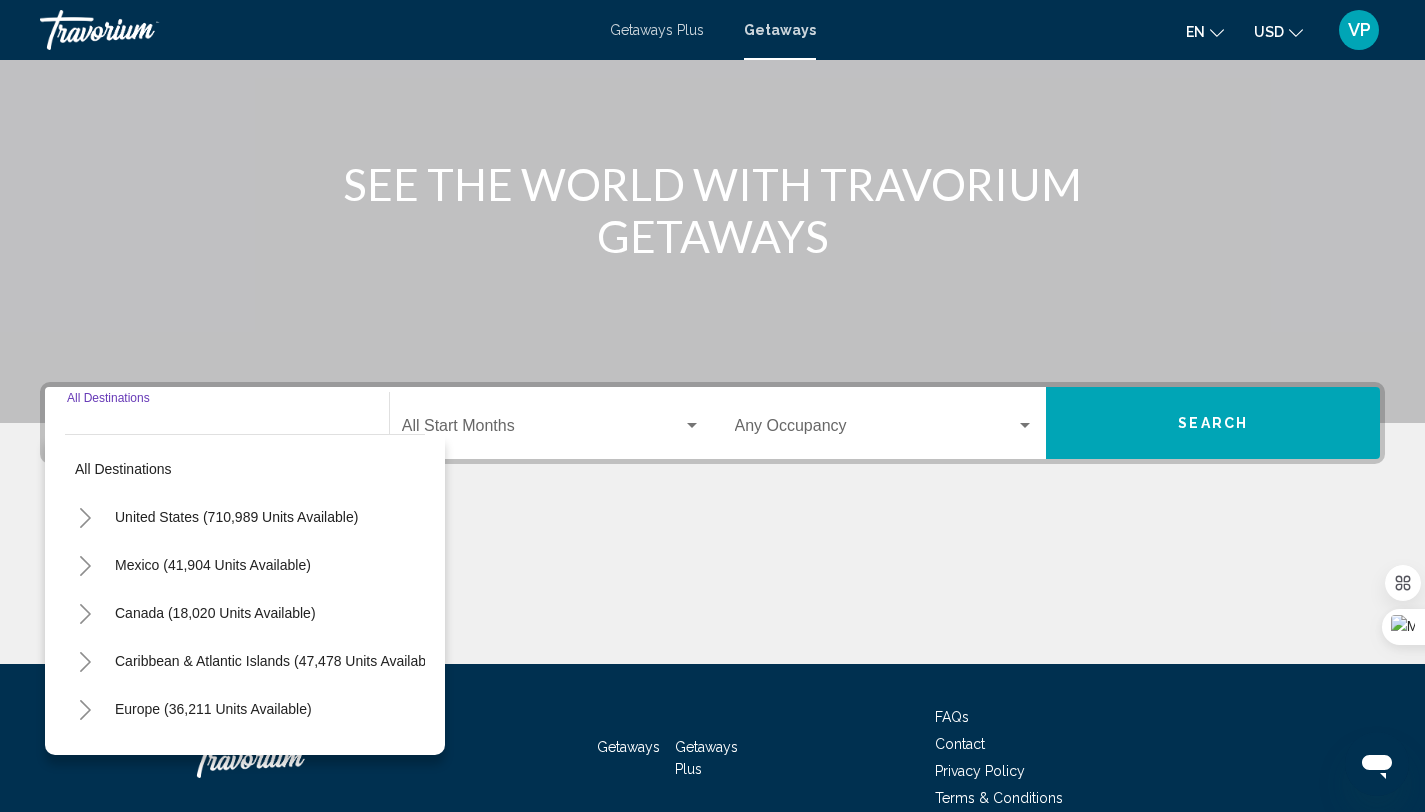 scroll, scrollTop: 274, scrollLeft: 0, axis: vertical 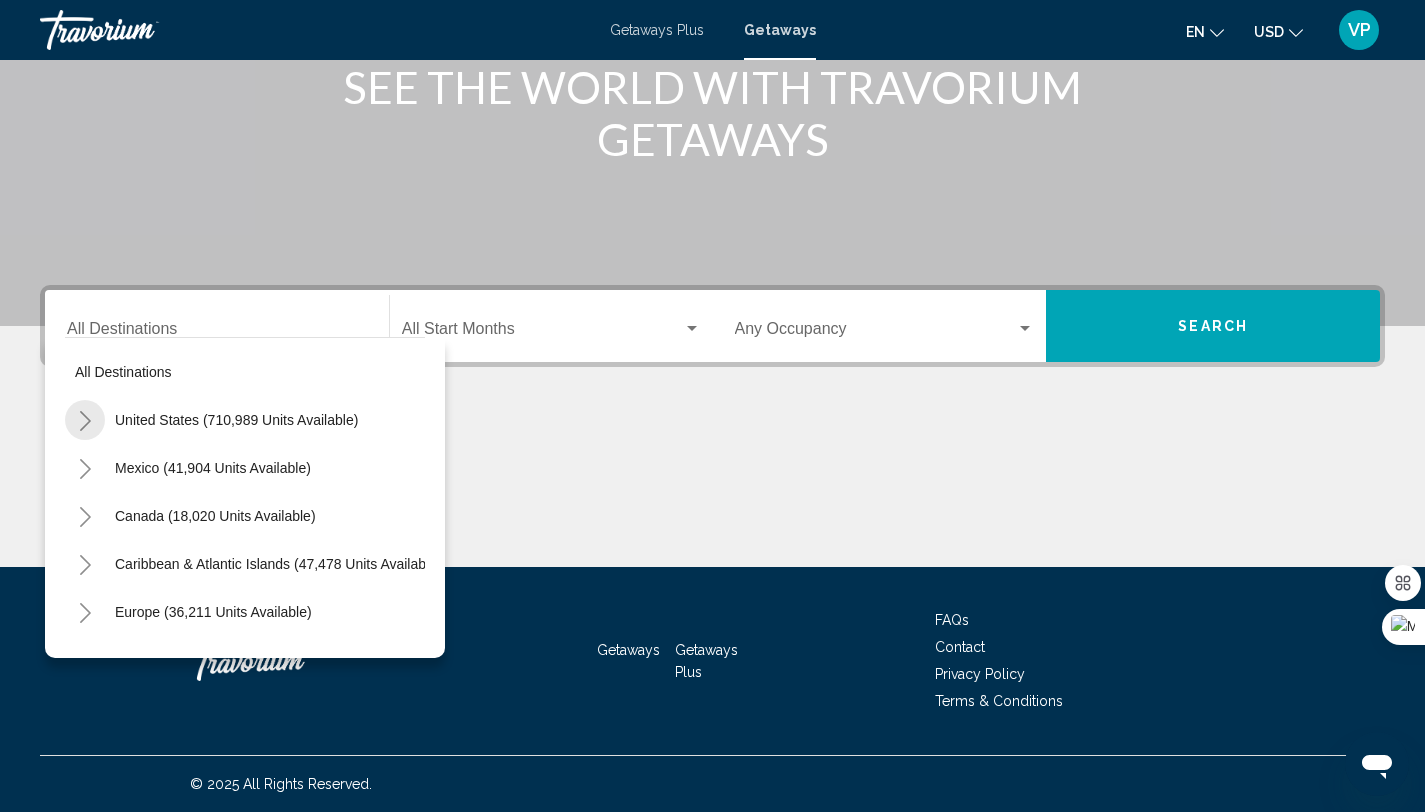 click at bounding box center (85, 421) 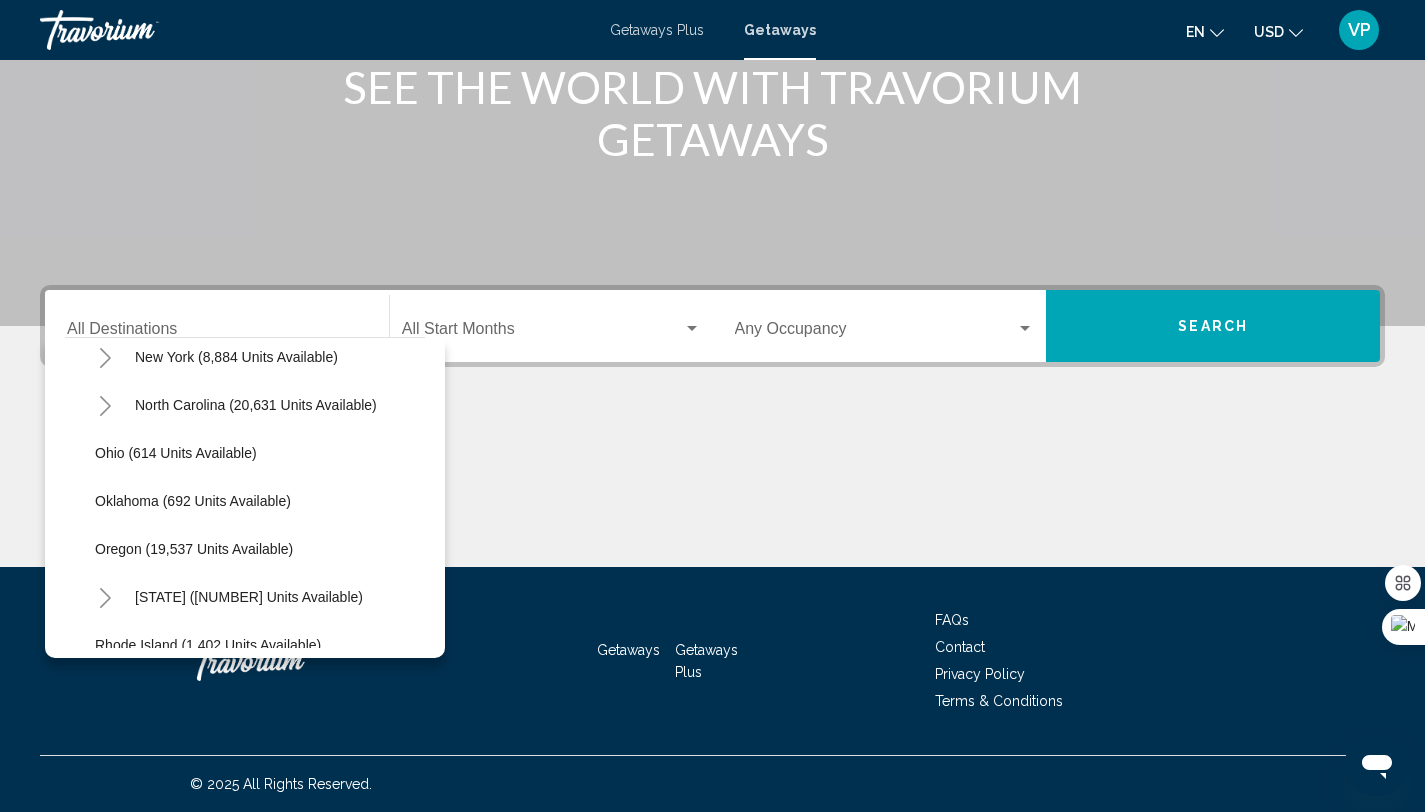 scroll, scrollTop: 1426, scrollLeft: 0, axis: vertical 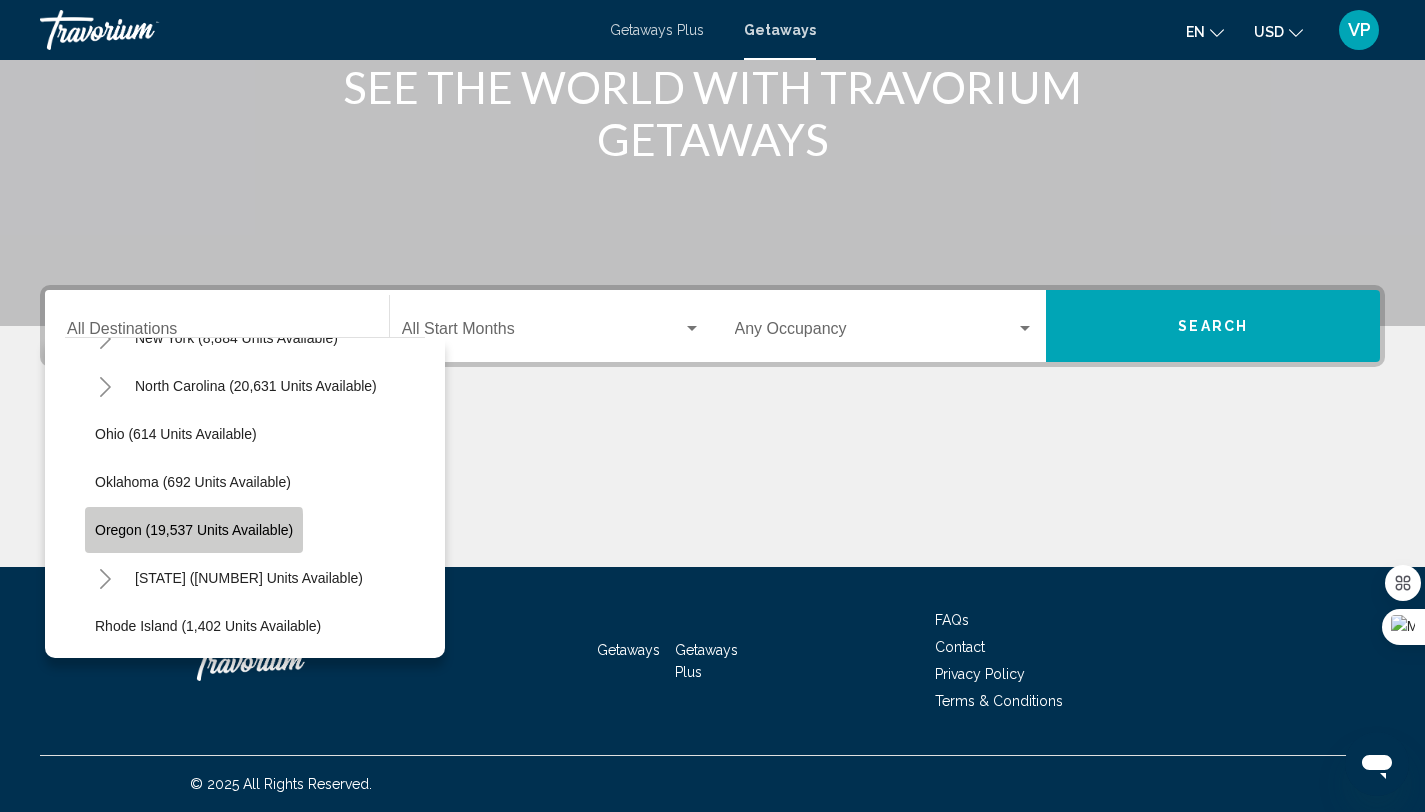 click on "Oregon (19,537 units available)" at bounding box center (194, 530) 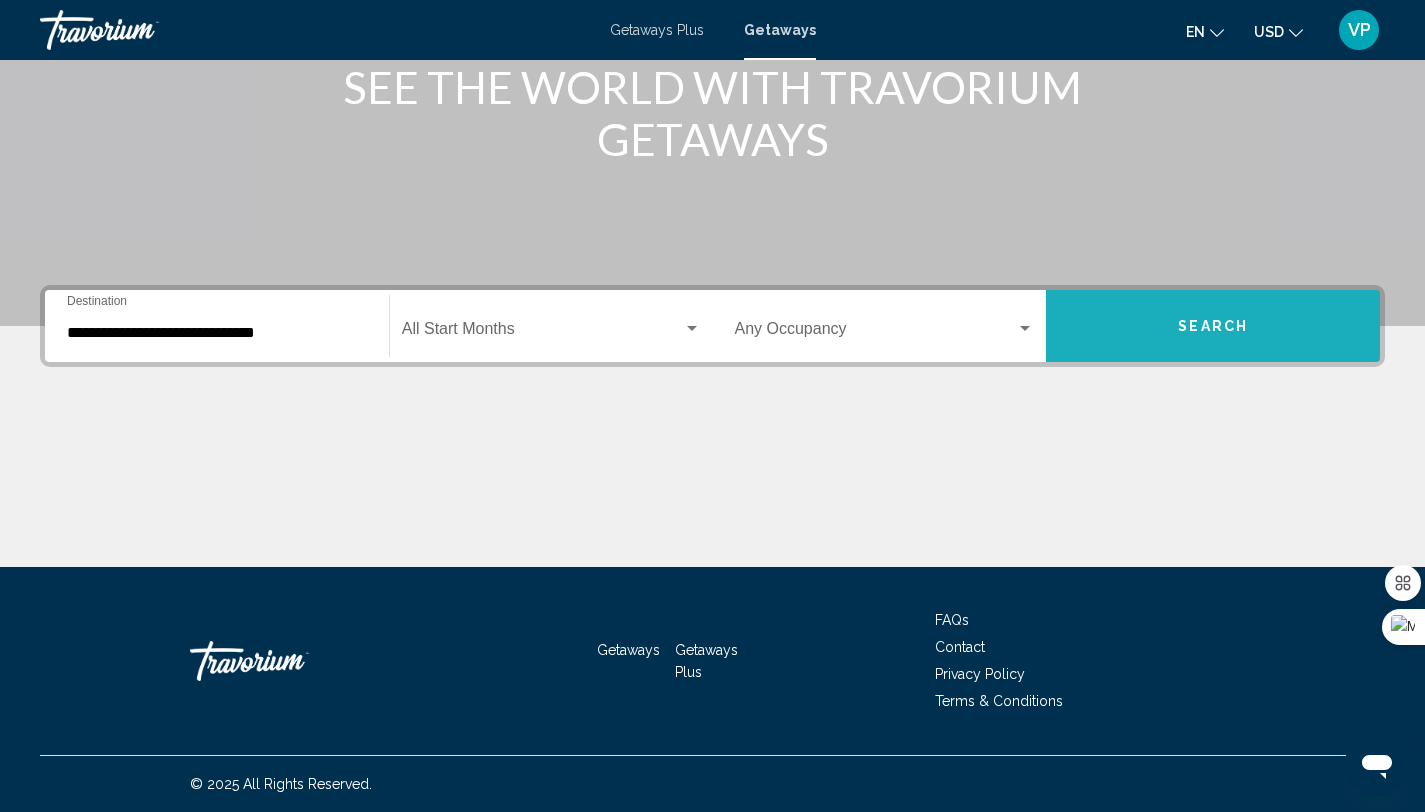 click on "Search" at bounding box center (1213, 327) 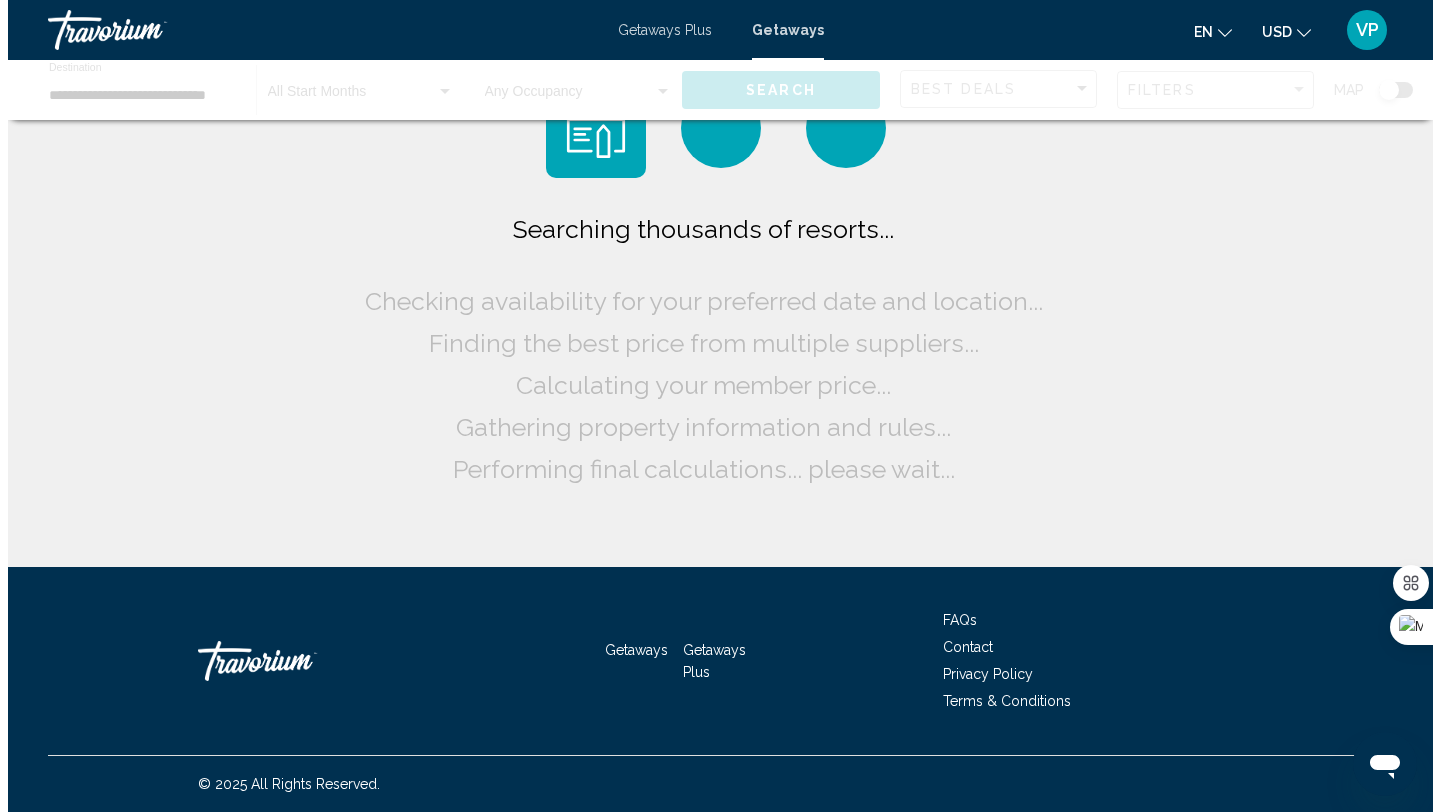 scroll, scrollTop: 0, scrollLeft: 0, axis: both 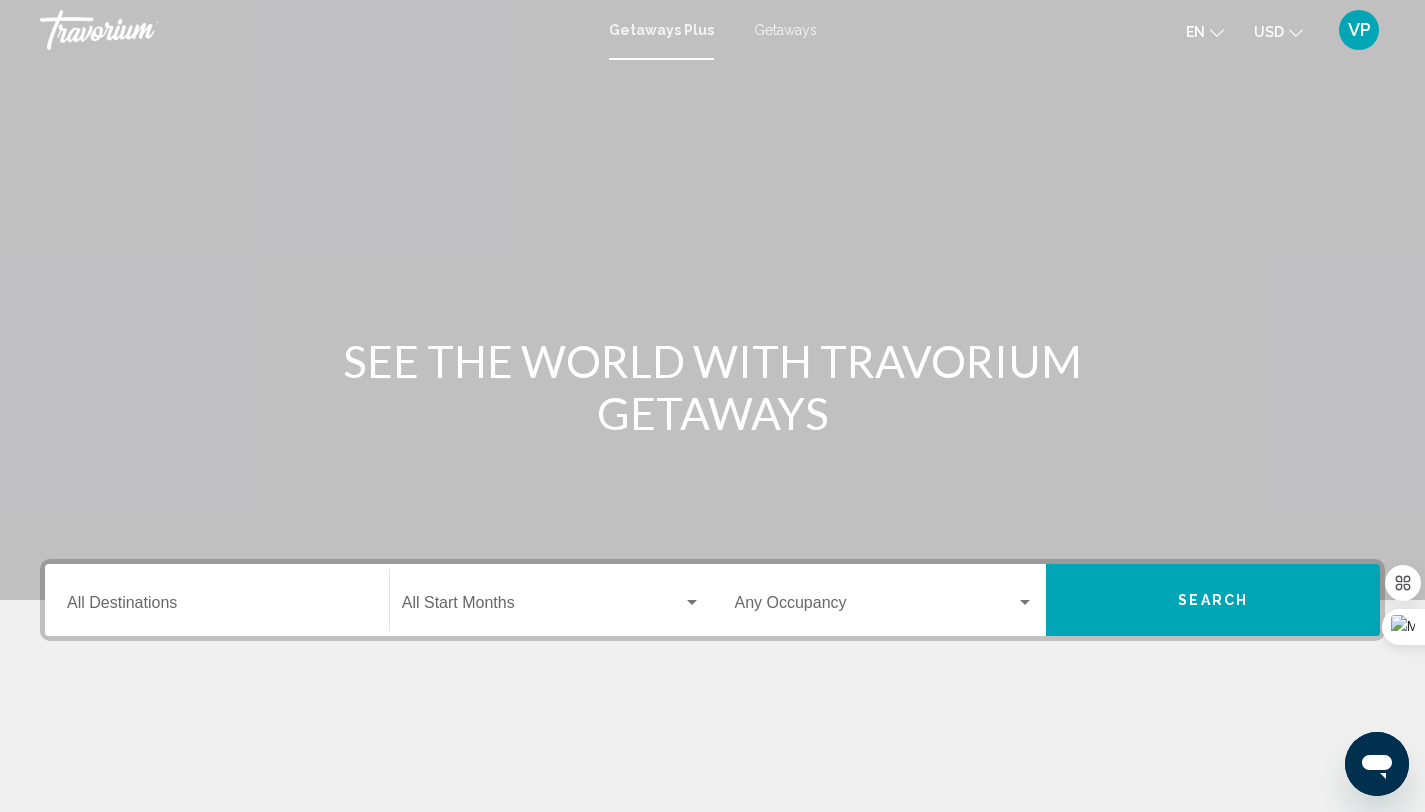click on "Getaways" at bounding box center (785, 30) 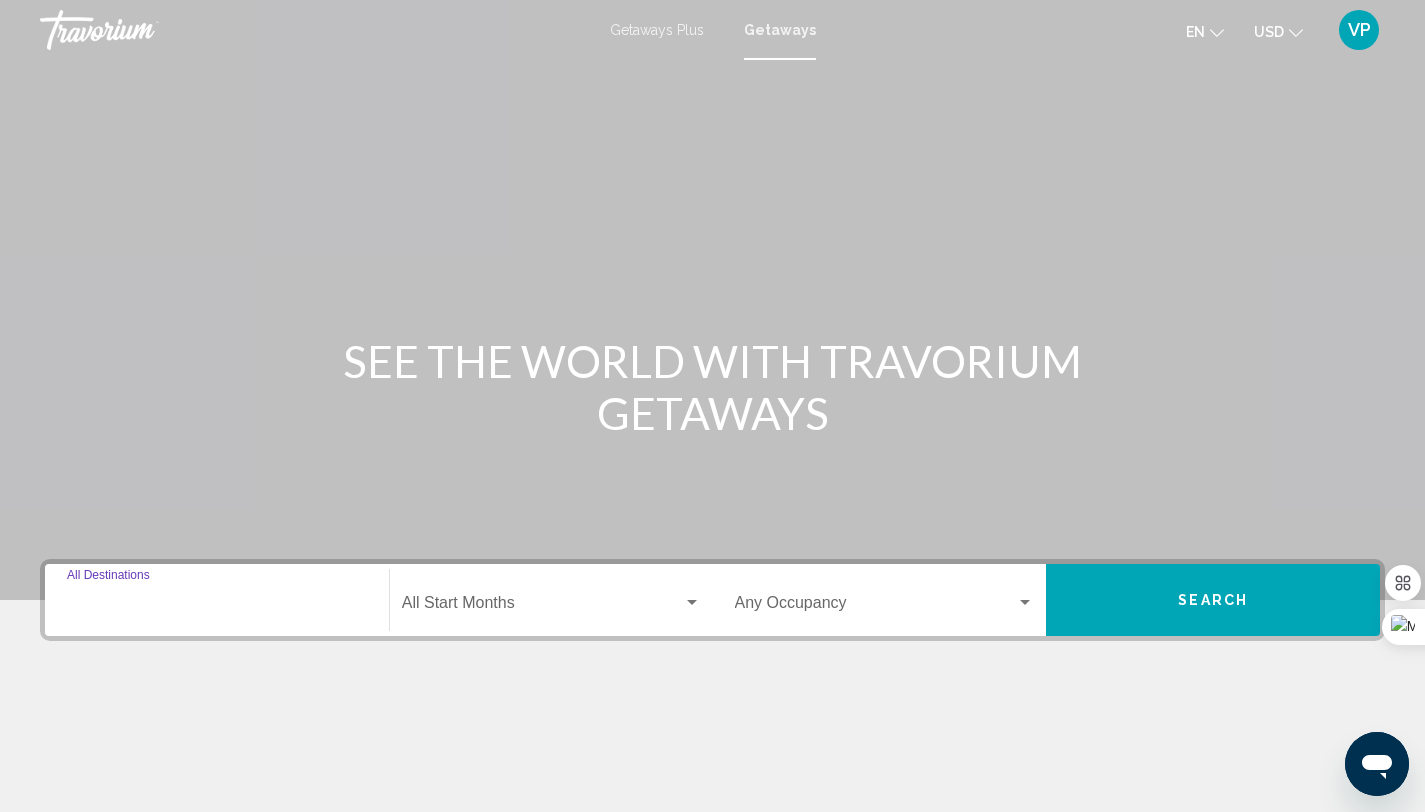 click on "Destination All Destinations" at bounding box center (217, 607) 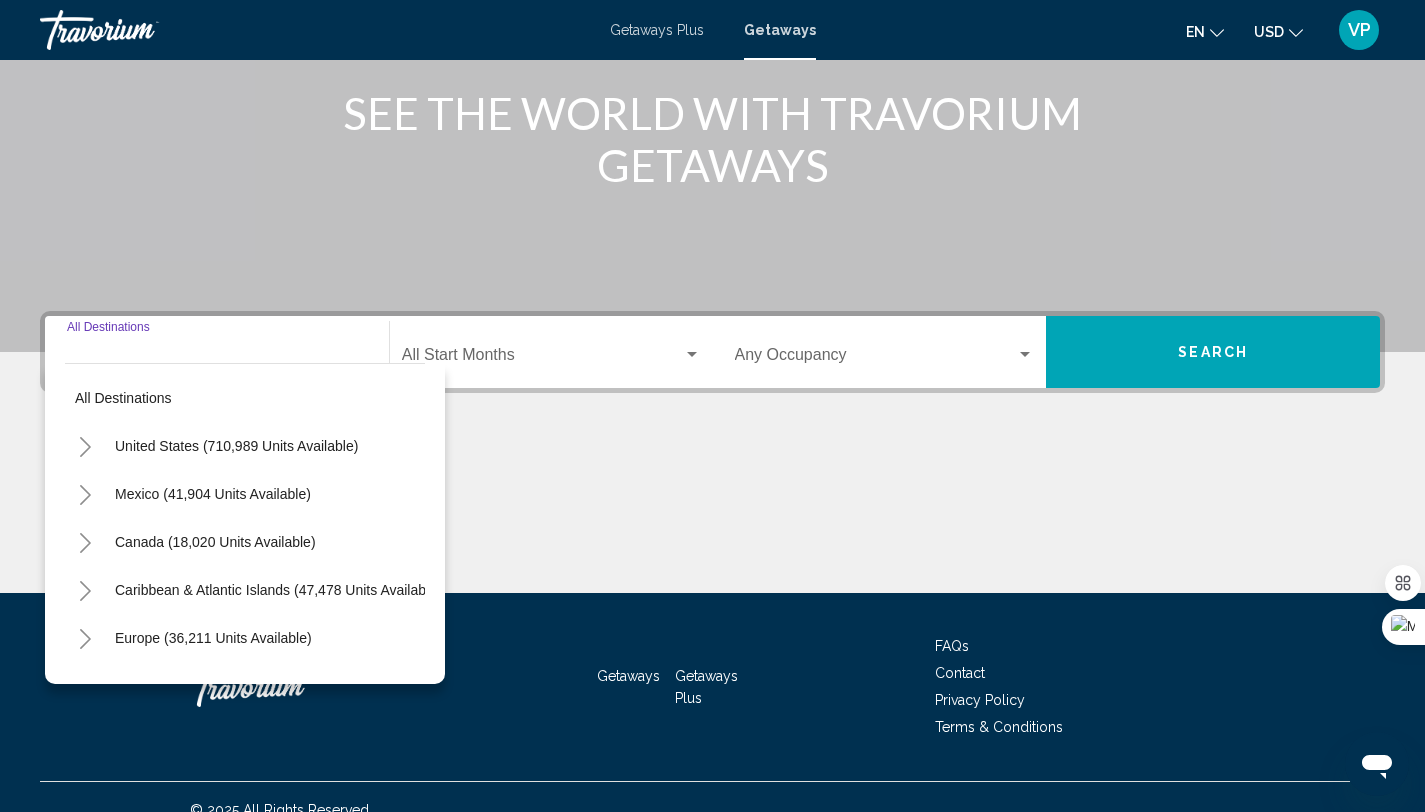 scroll, scrollTop: 274, scrollLeft: 0, axis: vertical 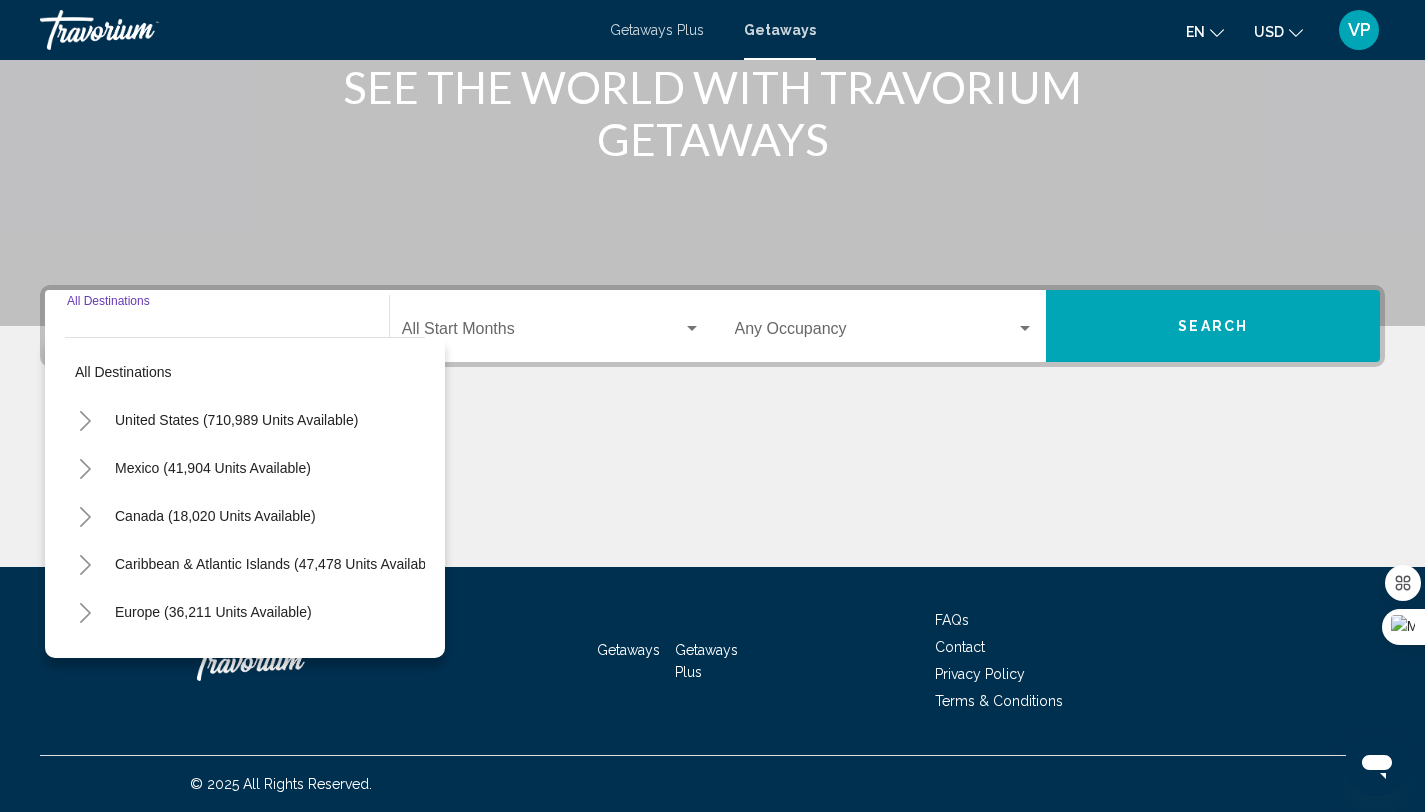 click at bounding box center [85, 421] 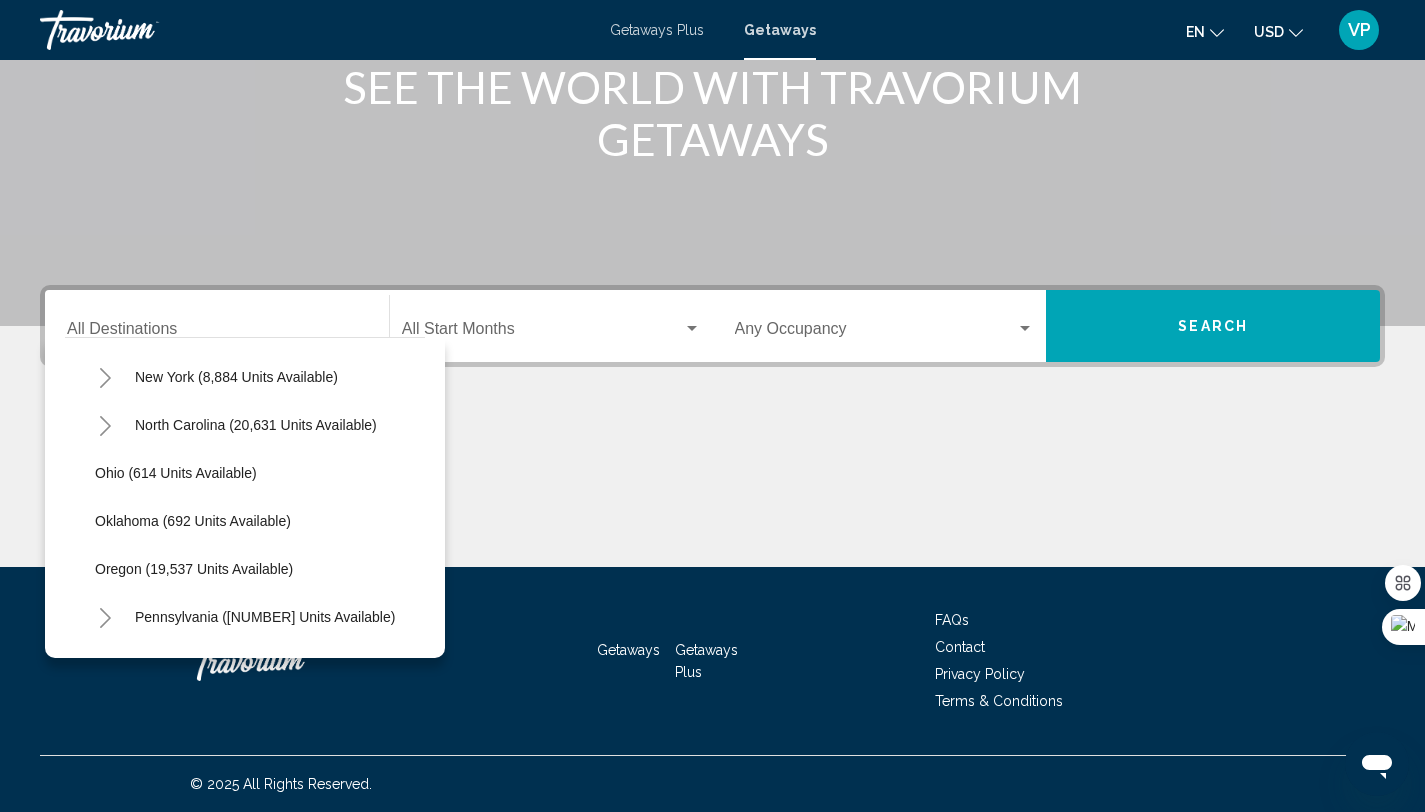 scroll, scrollTop: 1472, scrollLeft: 0, axis: vertical 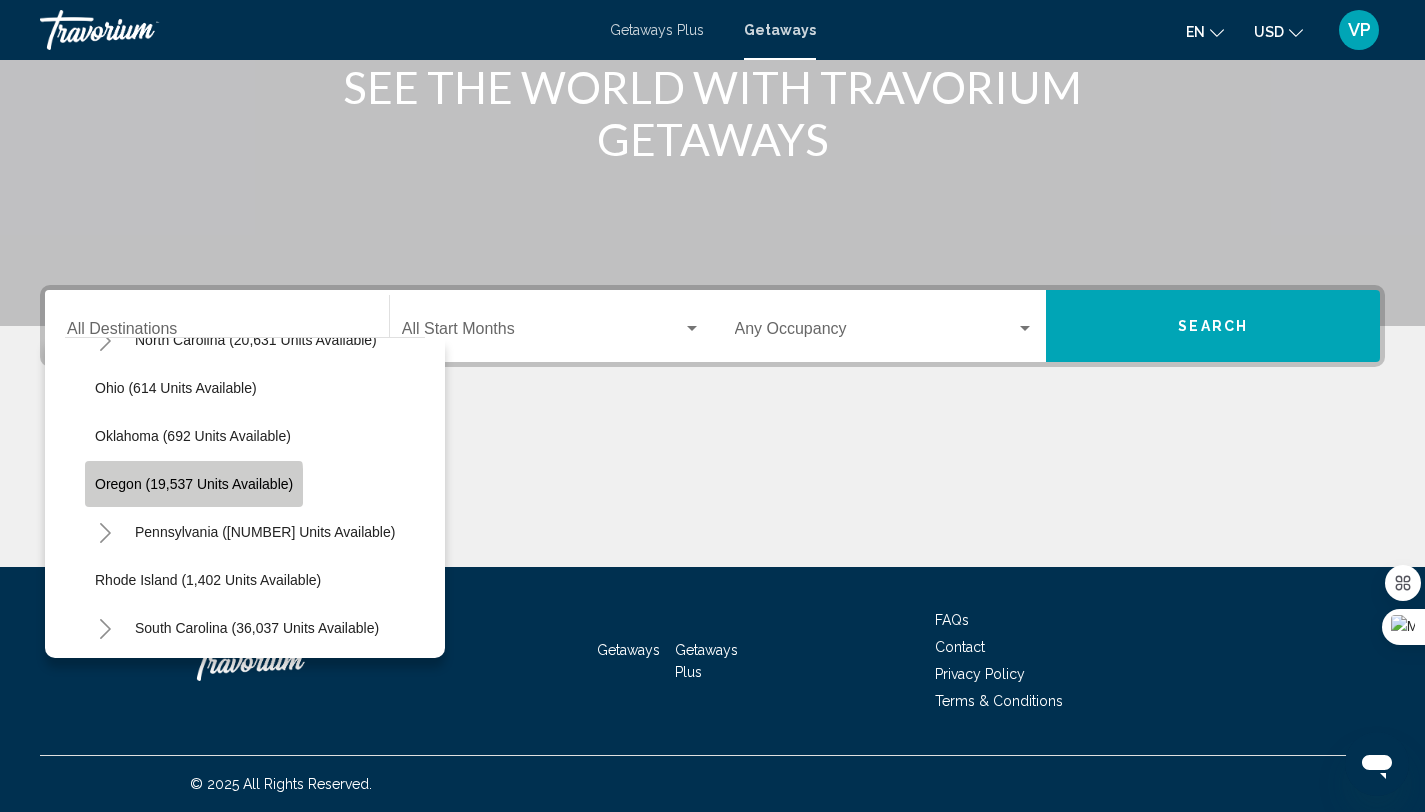 click on "Oregon (19,537 units available)" at bounding box center [194, 484] 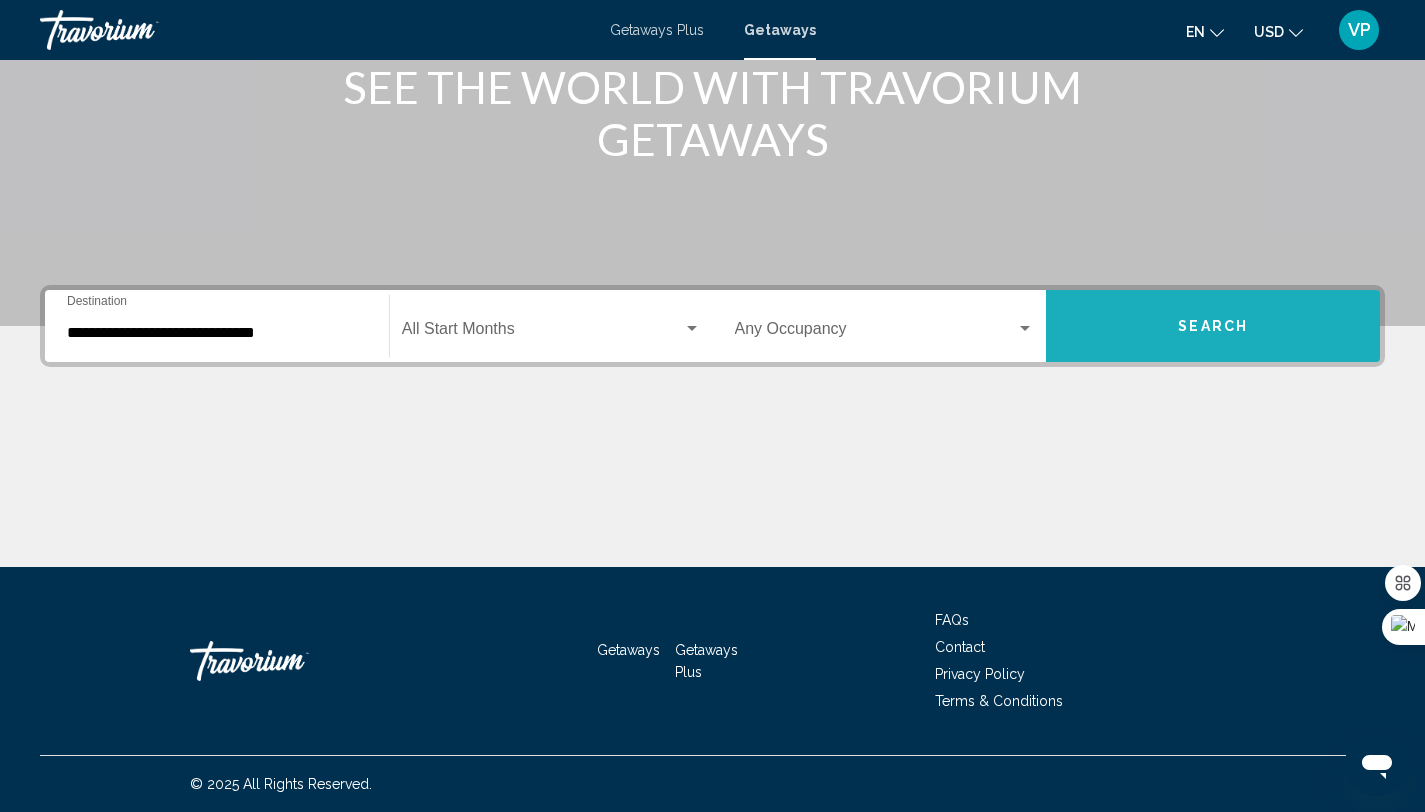 click on "Search" at bounding box center (1213, 326) 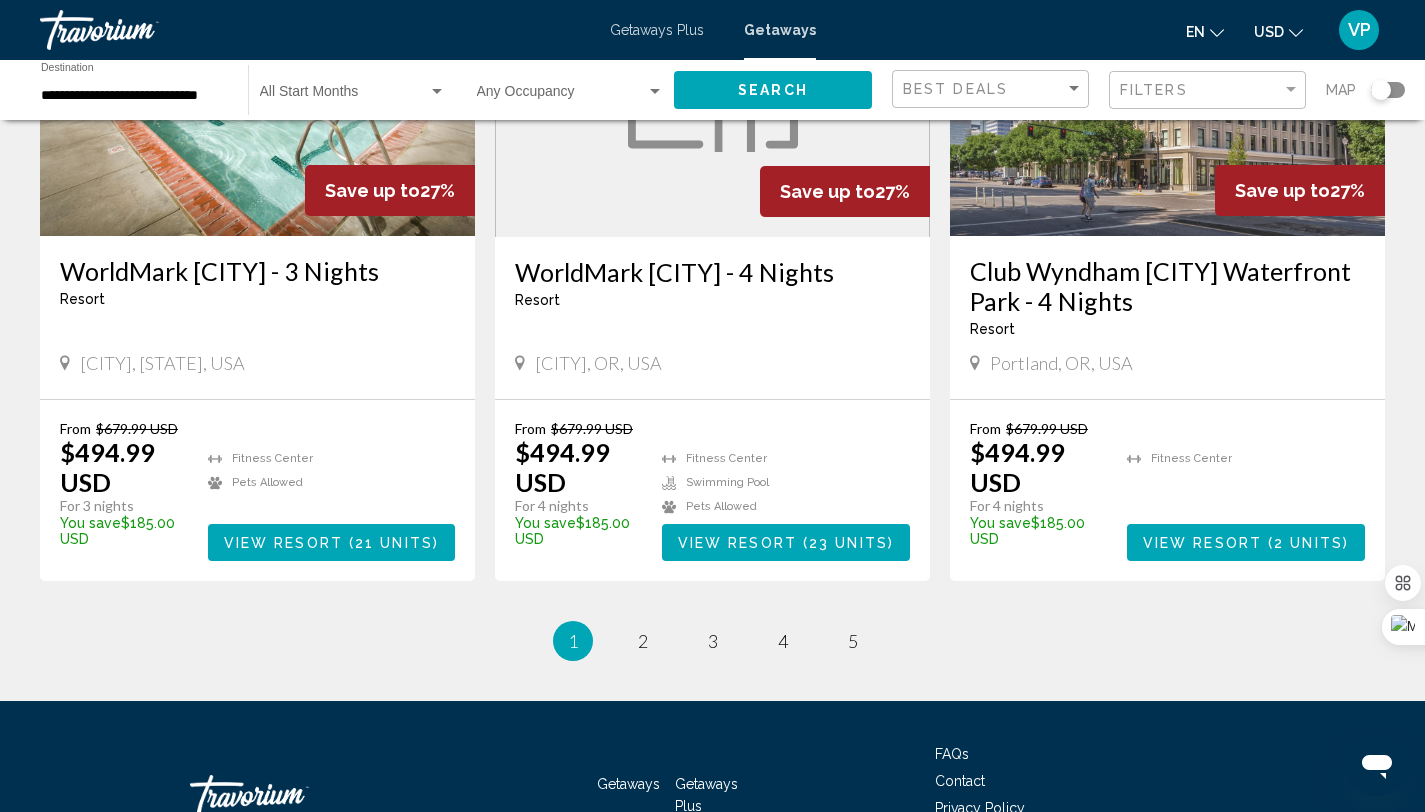 scroll, scrollTop: 2544, scrollLeft: 0, axis: vertical 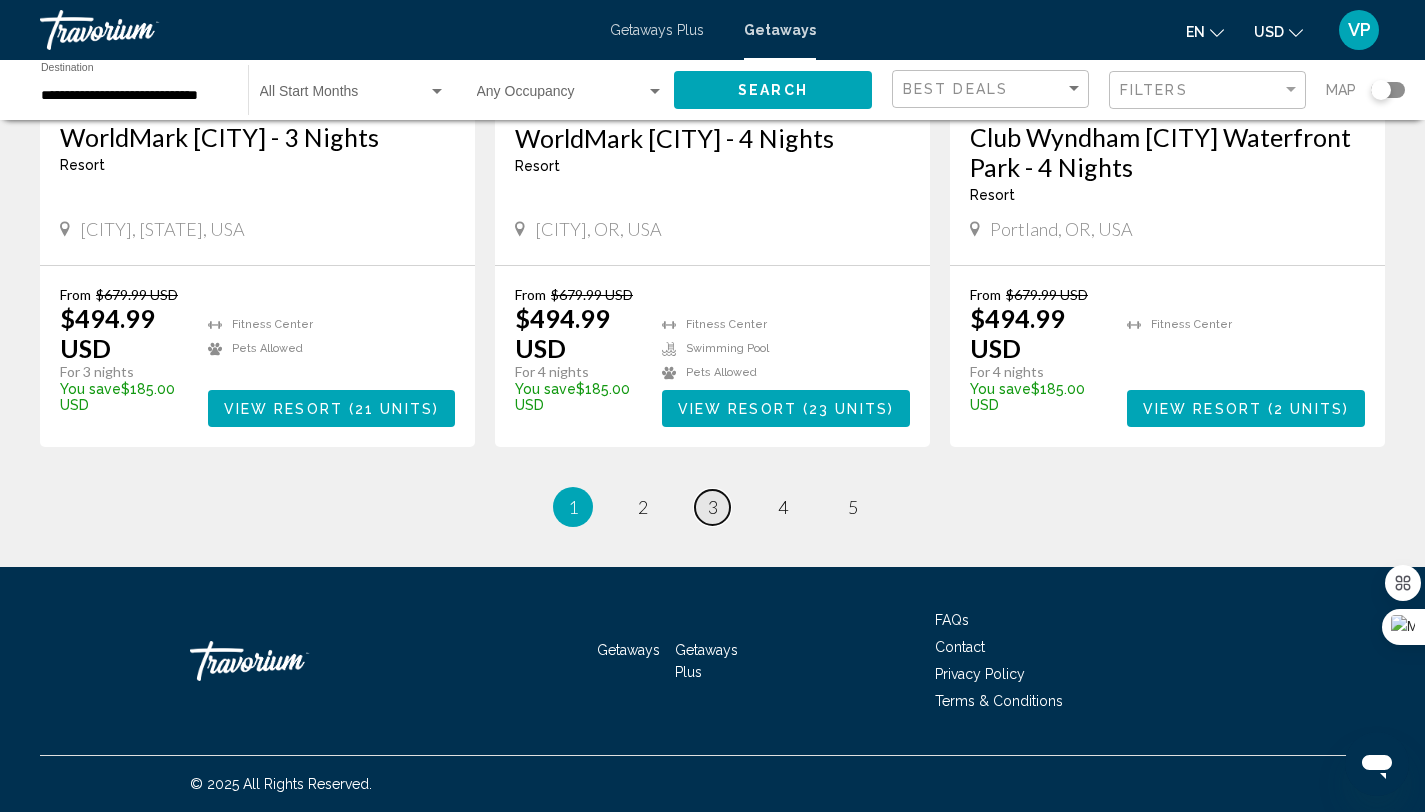 click on "page  3" at bounding box center [642, 507] 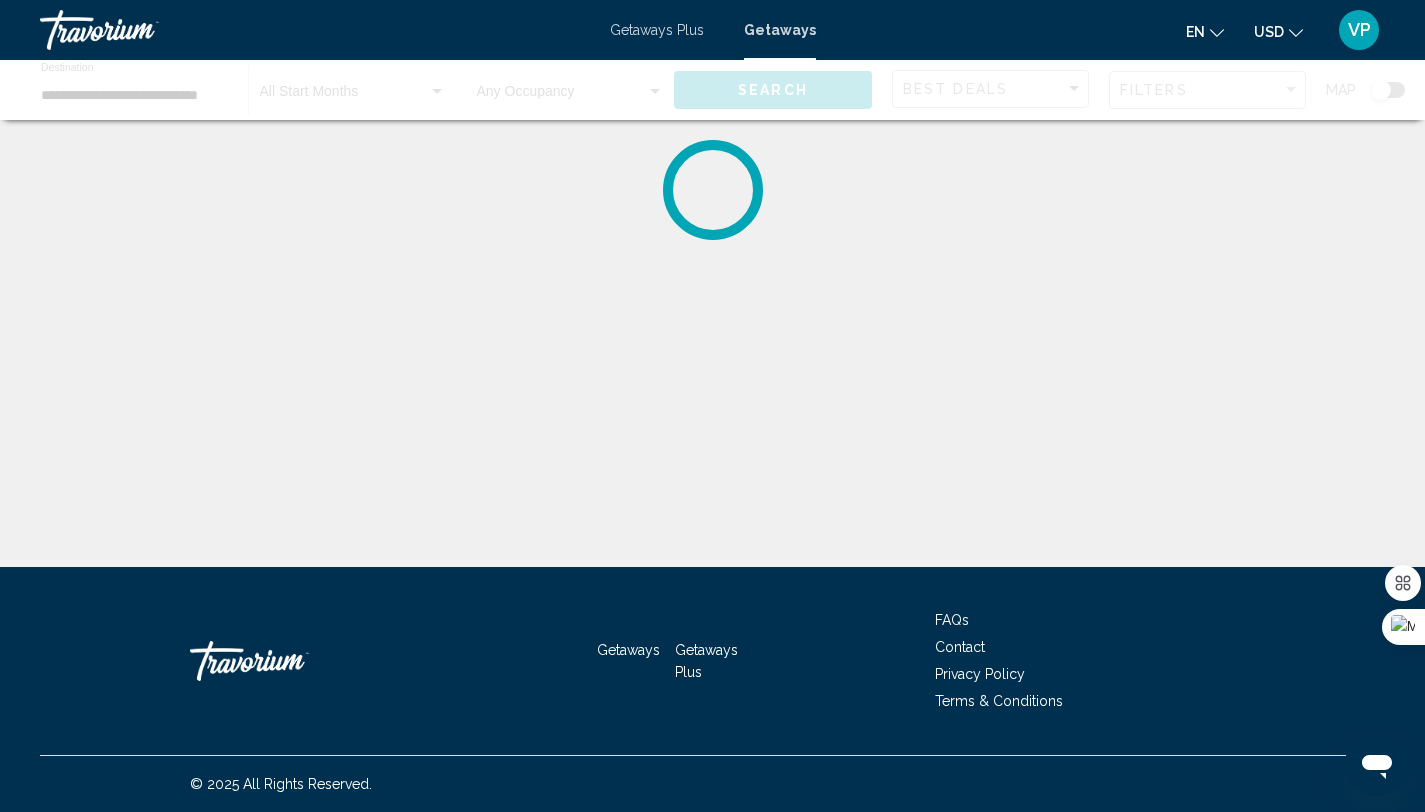 scroll, scrollTop: 0, scrollLeft: 0, axis: both 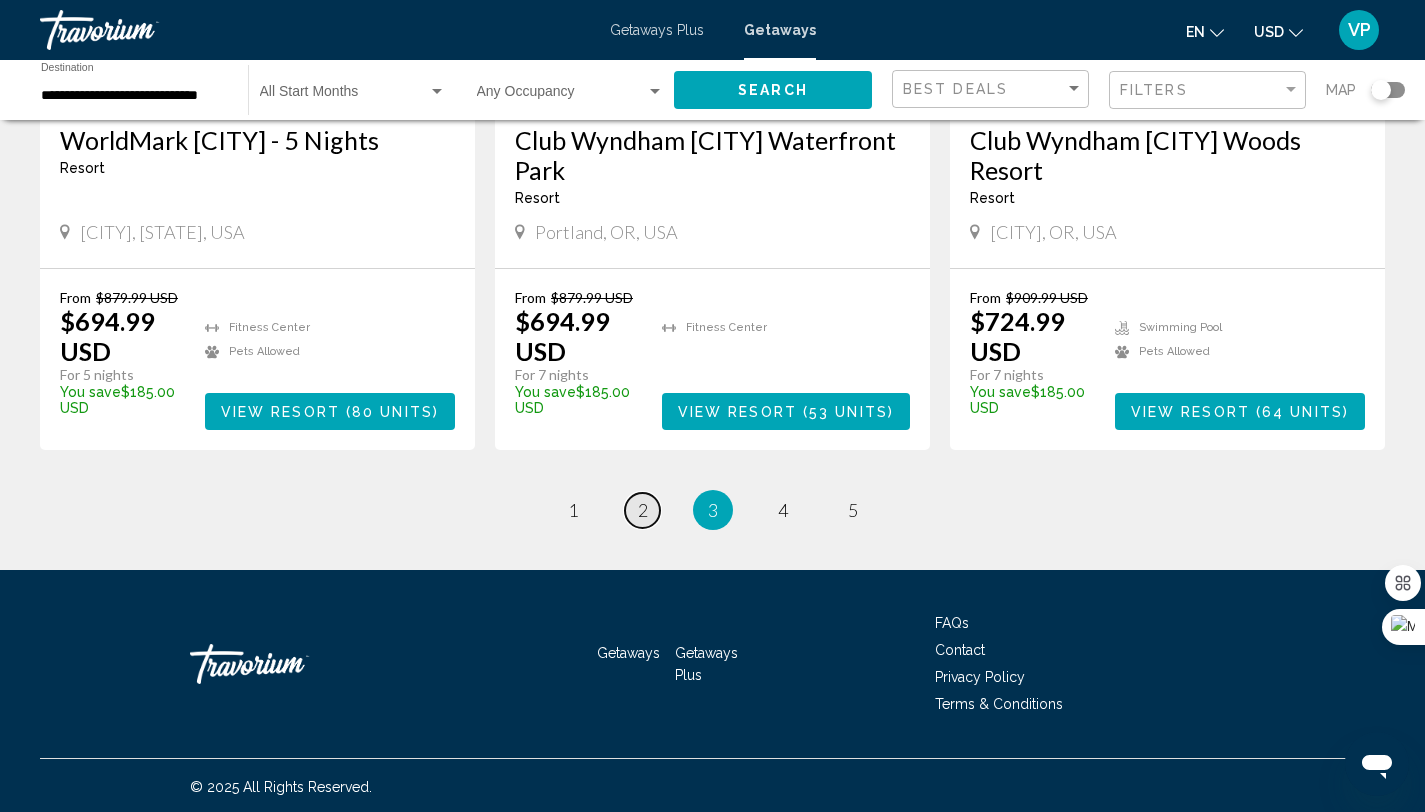 click on "page  2" at bounding box center (572, 510) 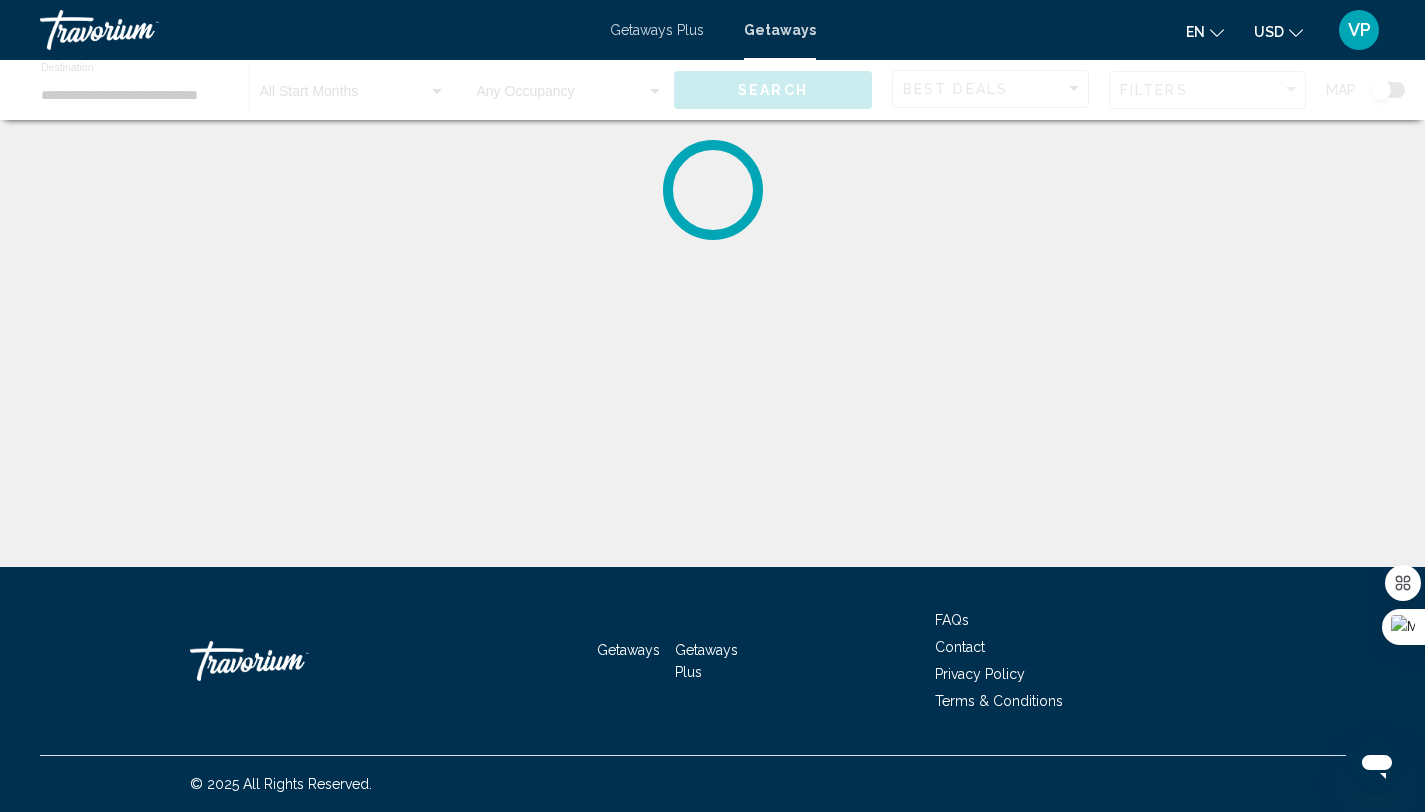 scroll, scrollTop: 0, scrollLeft: 0, axis: both 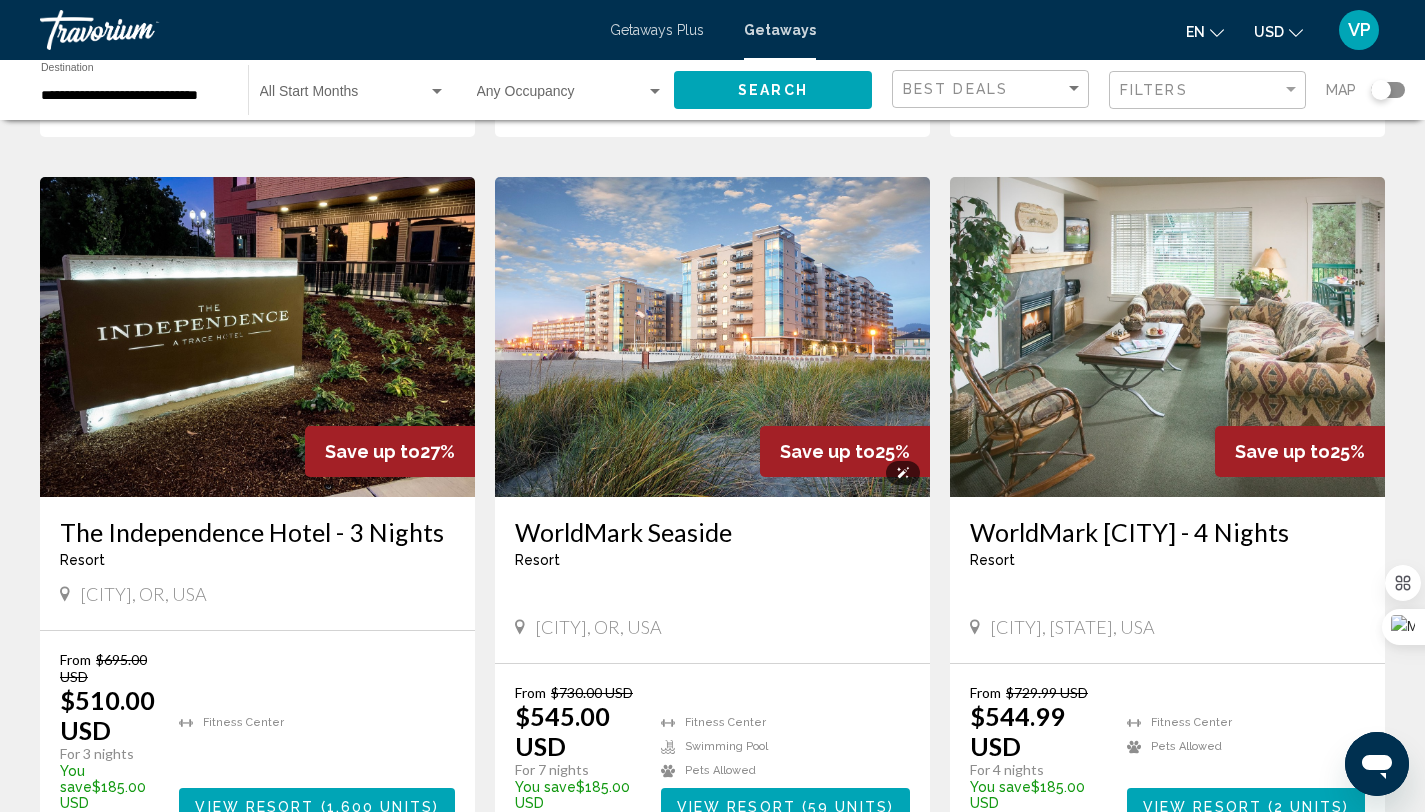click at bounding box center (712, 337) 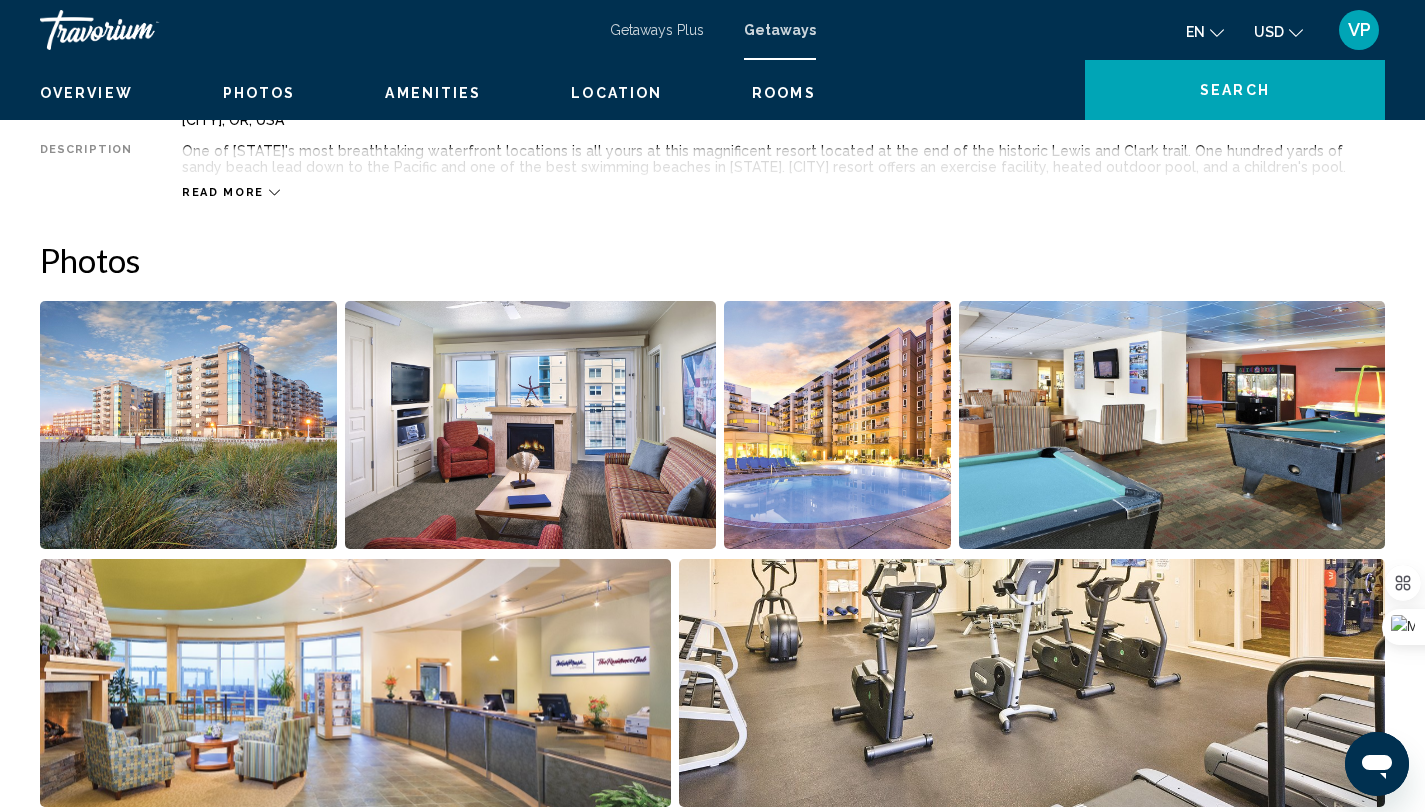 scroll, scrollTop: 0, scrollLeft: 0, axis: both 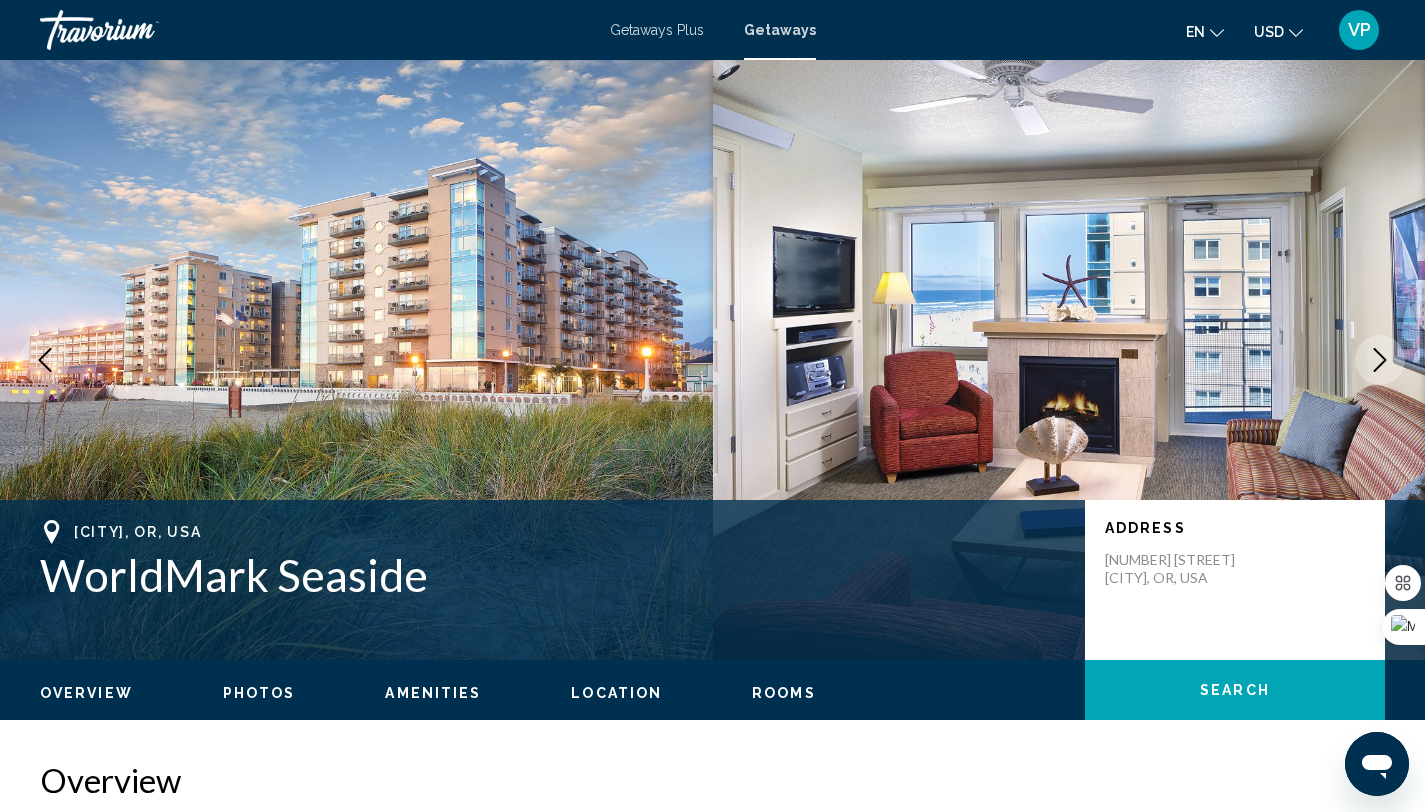 click at bounding box center (1380, 360) 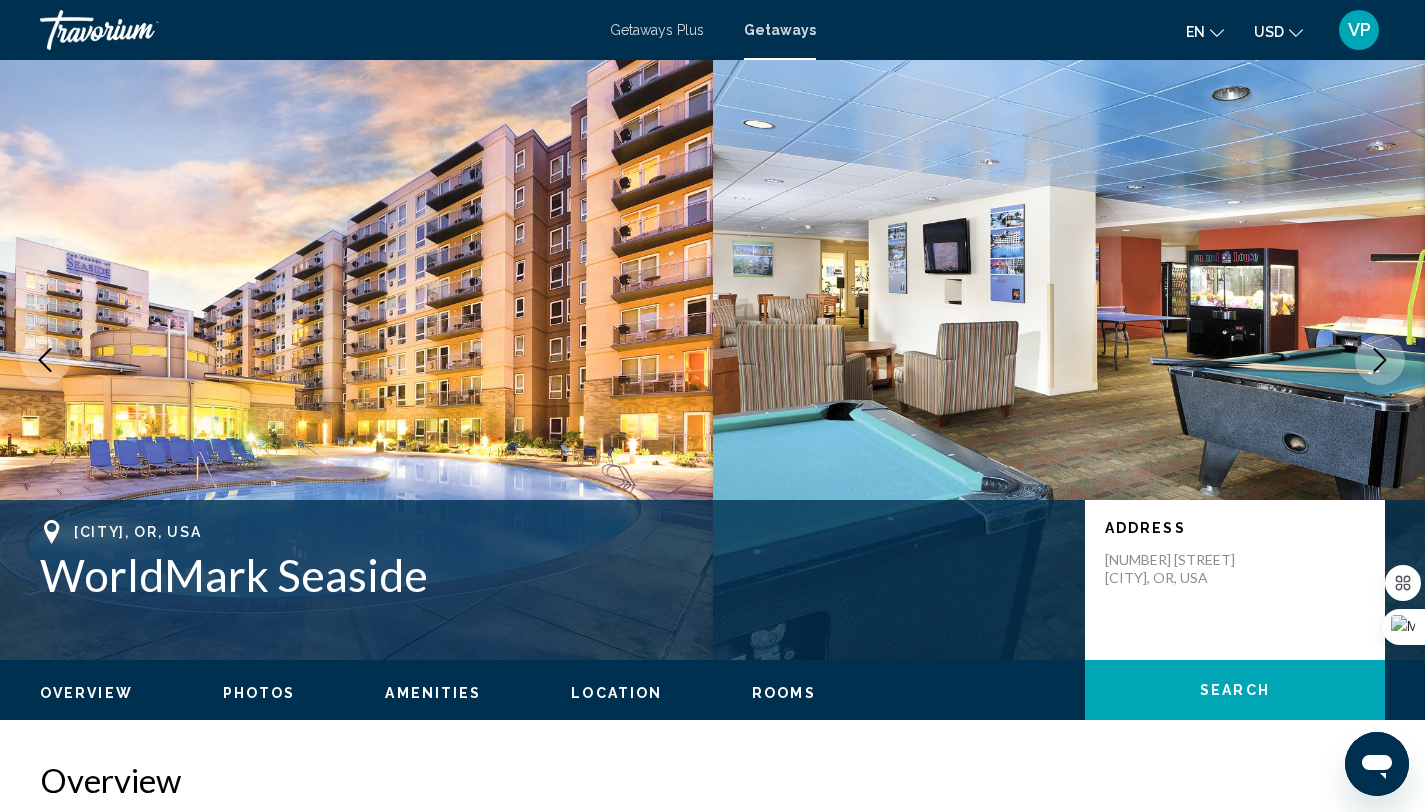 click at bounding box center (1380, 360) 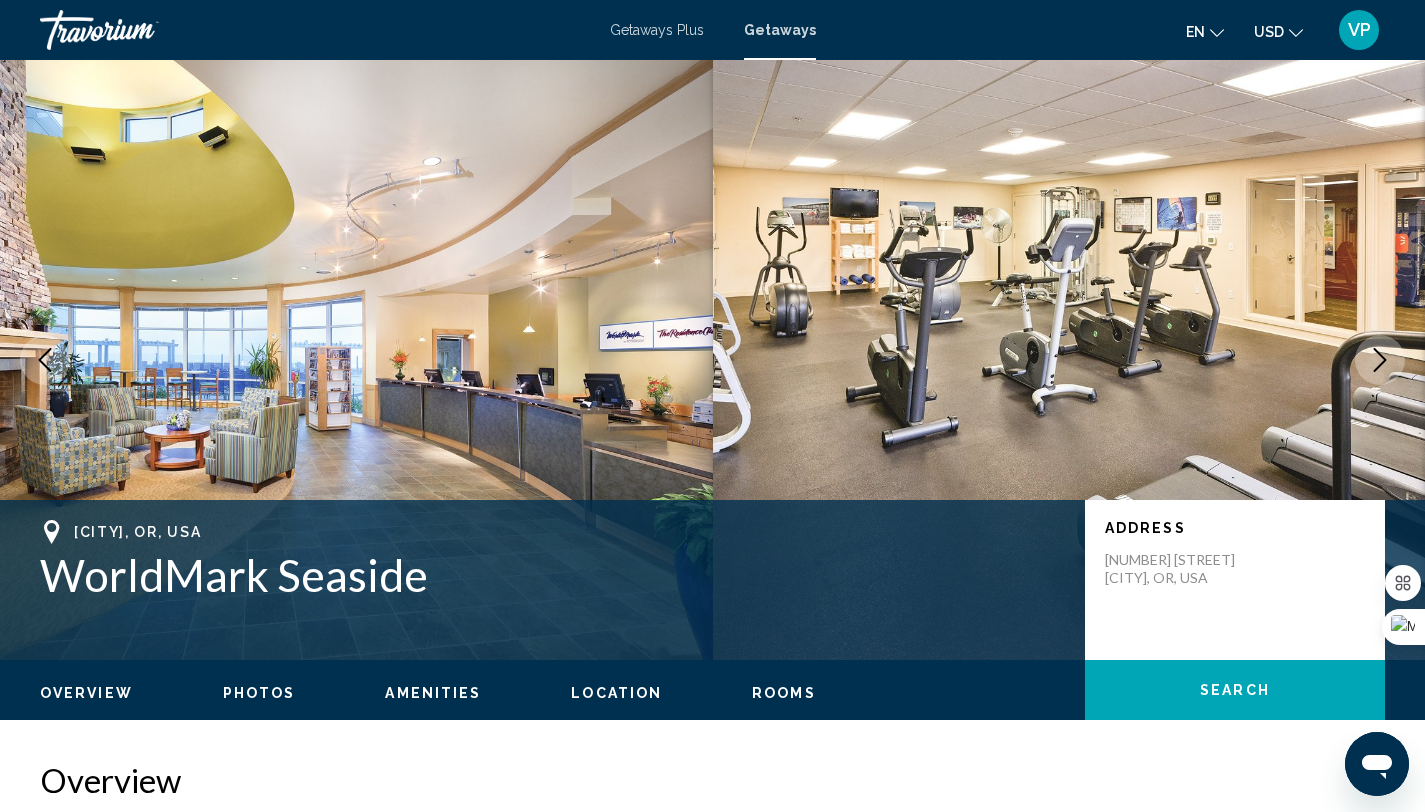 click at bounding box center (1380, 360) 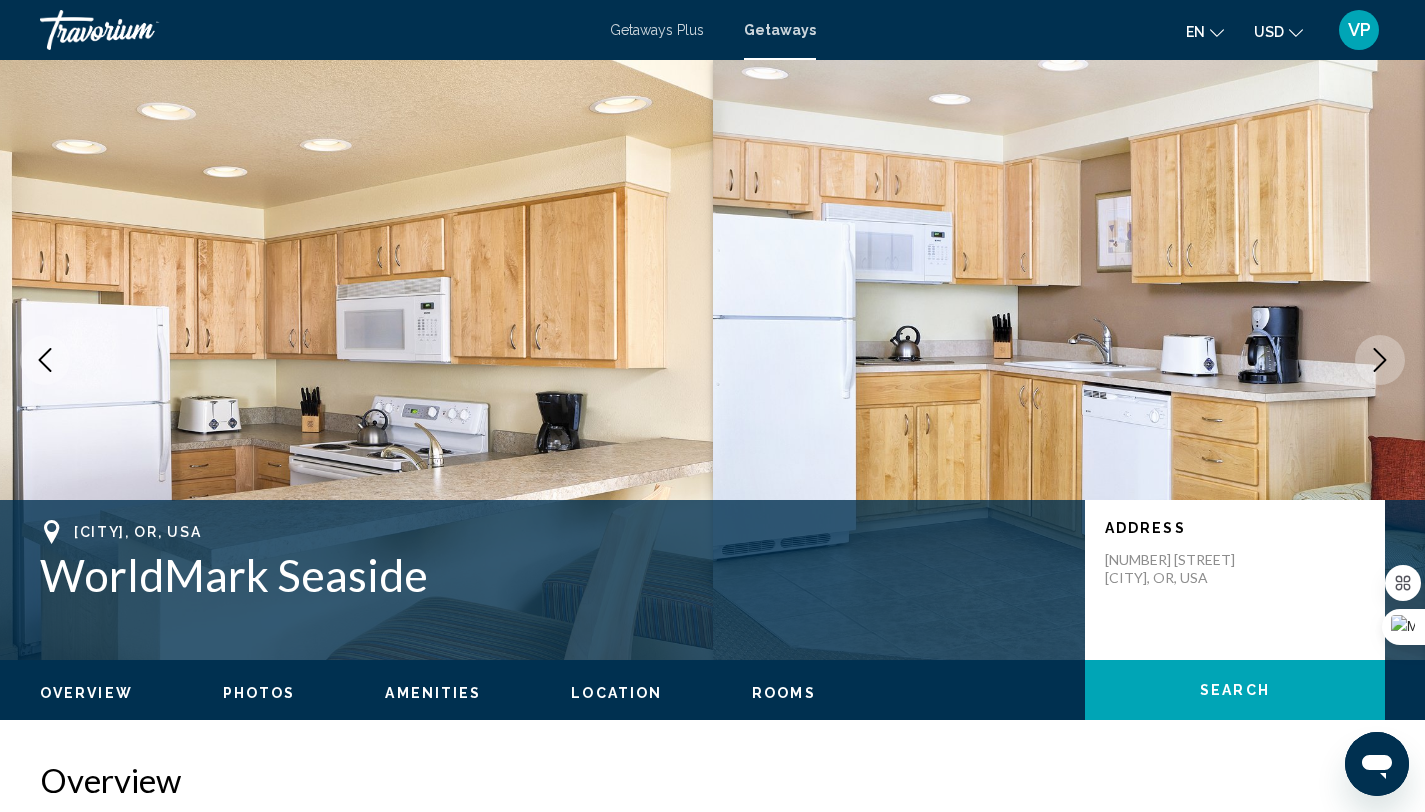 click at bounding box center (1380, 360) 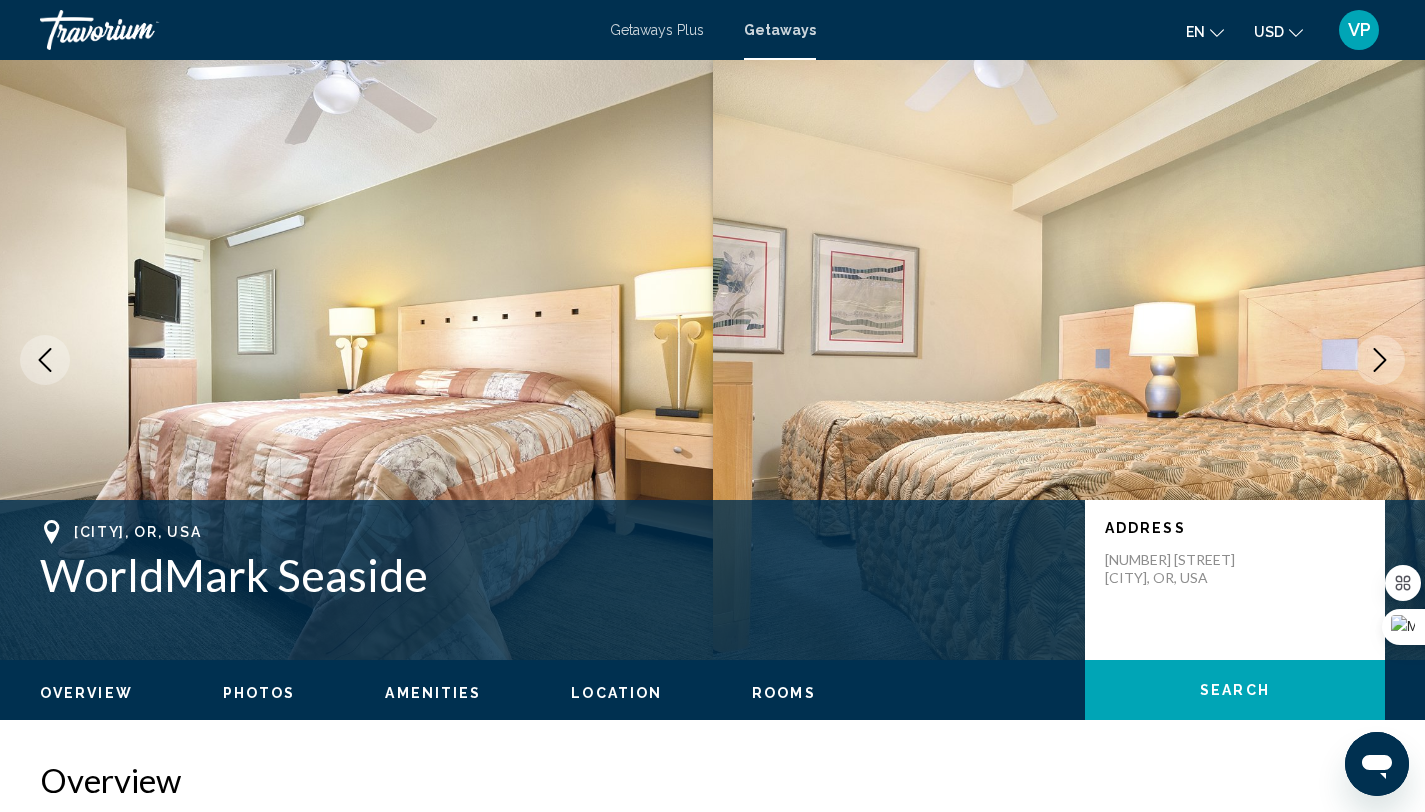 click at bounding box center [1380, 360] 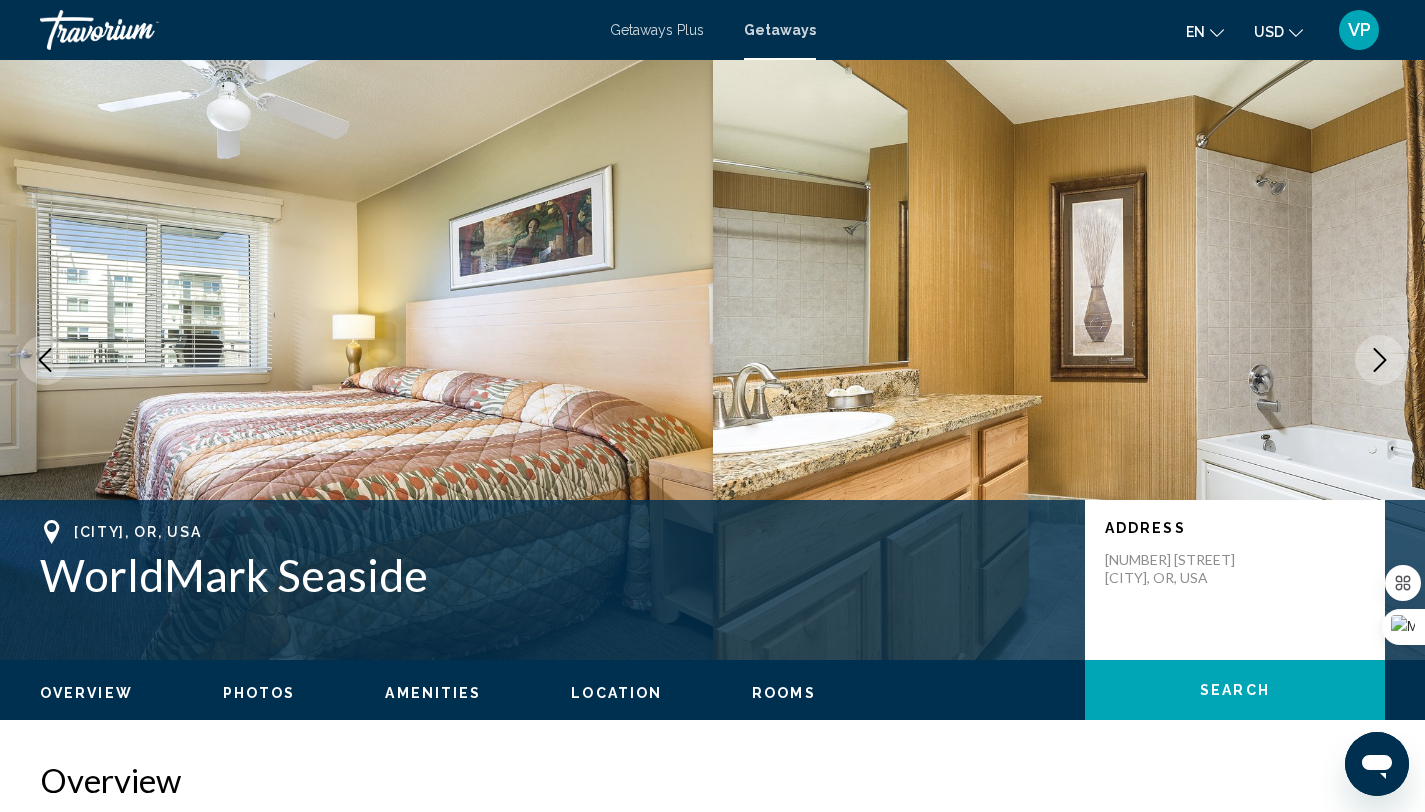 click at bounding box center [1380, 360] 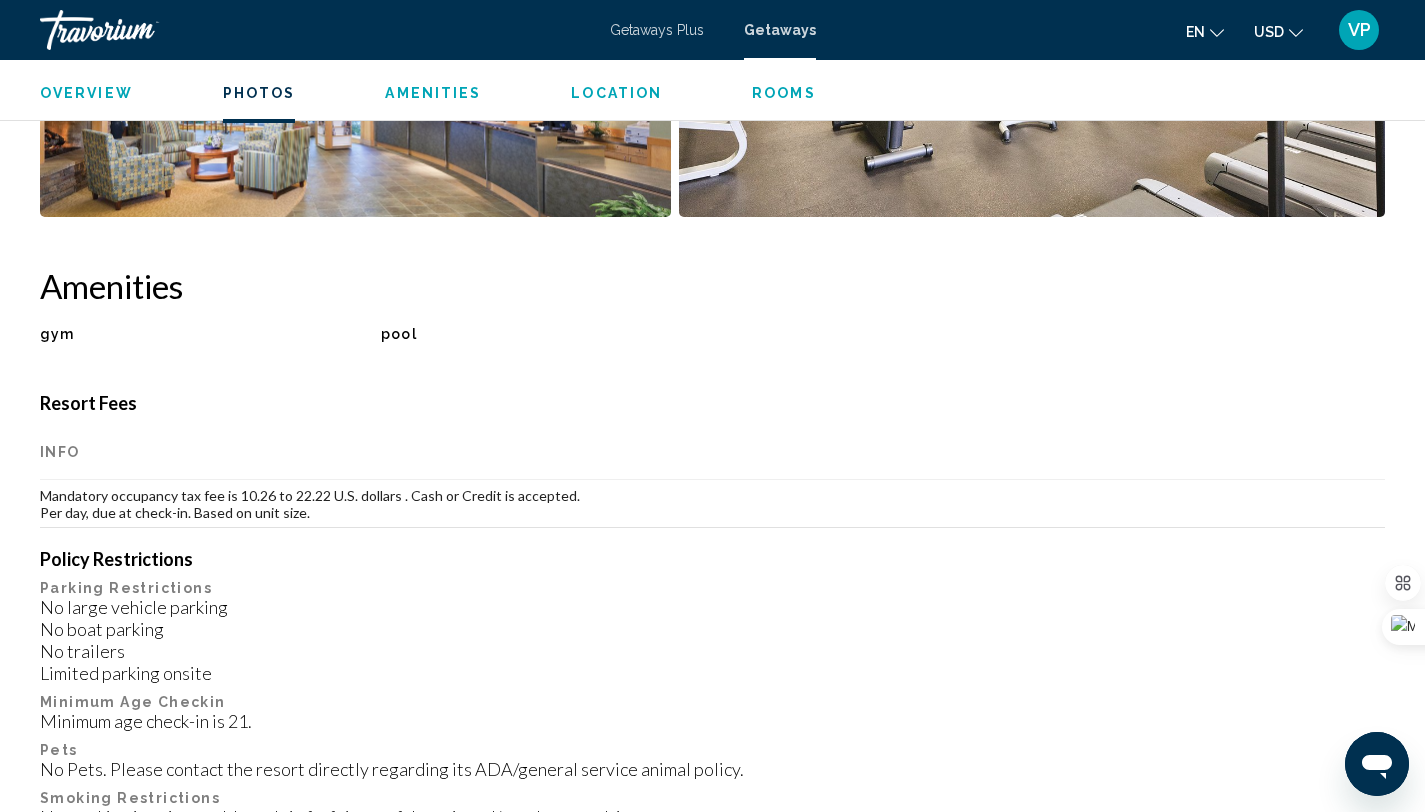 scroll, scrollTop: 591, scrollLeft: 0, axis: vertical 